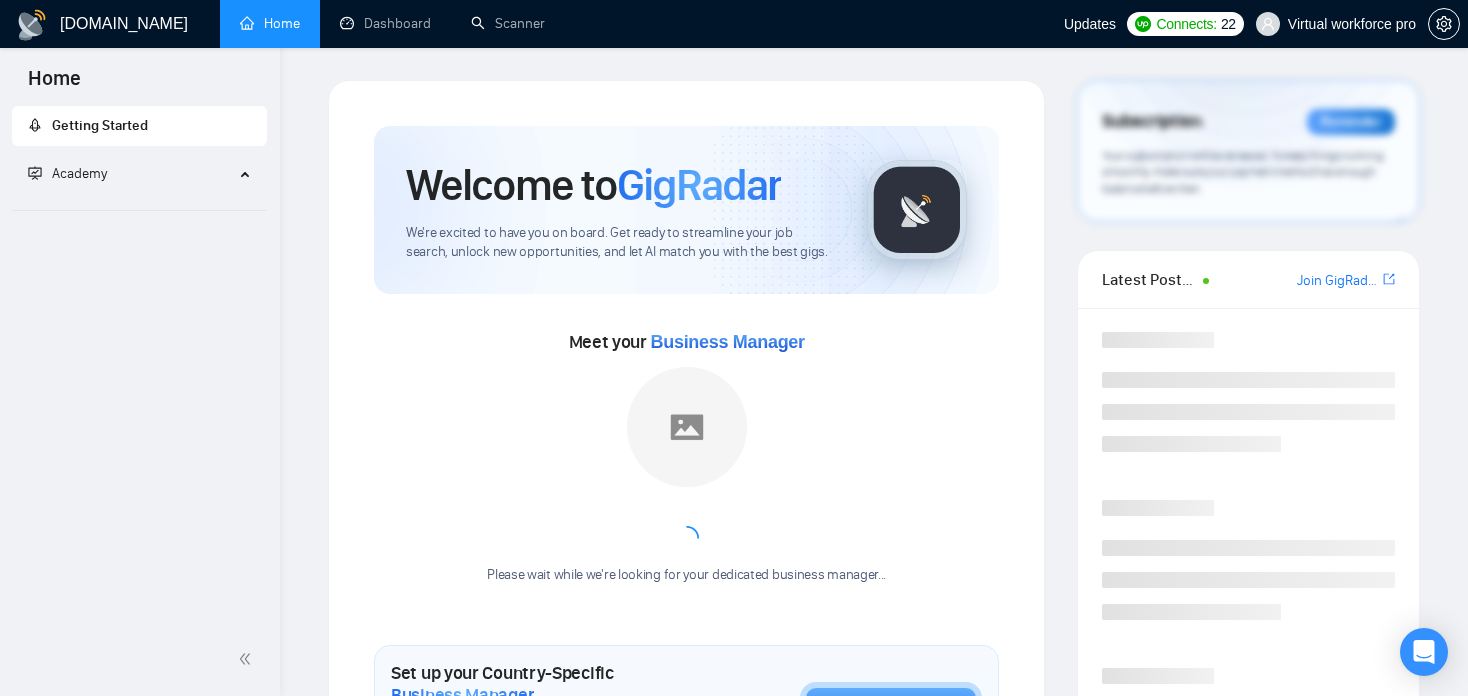 scroll, scrollTop: 0, scrollLeft: 0, axis: both 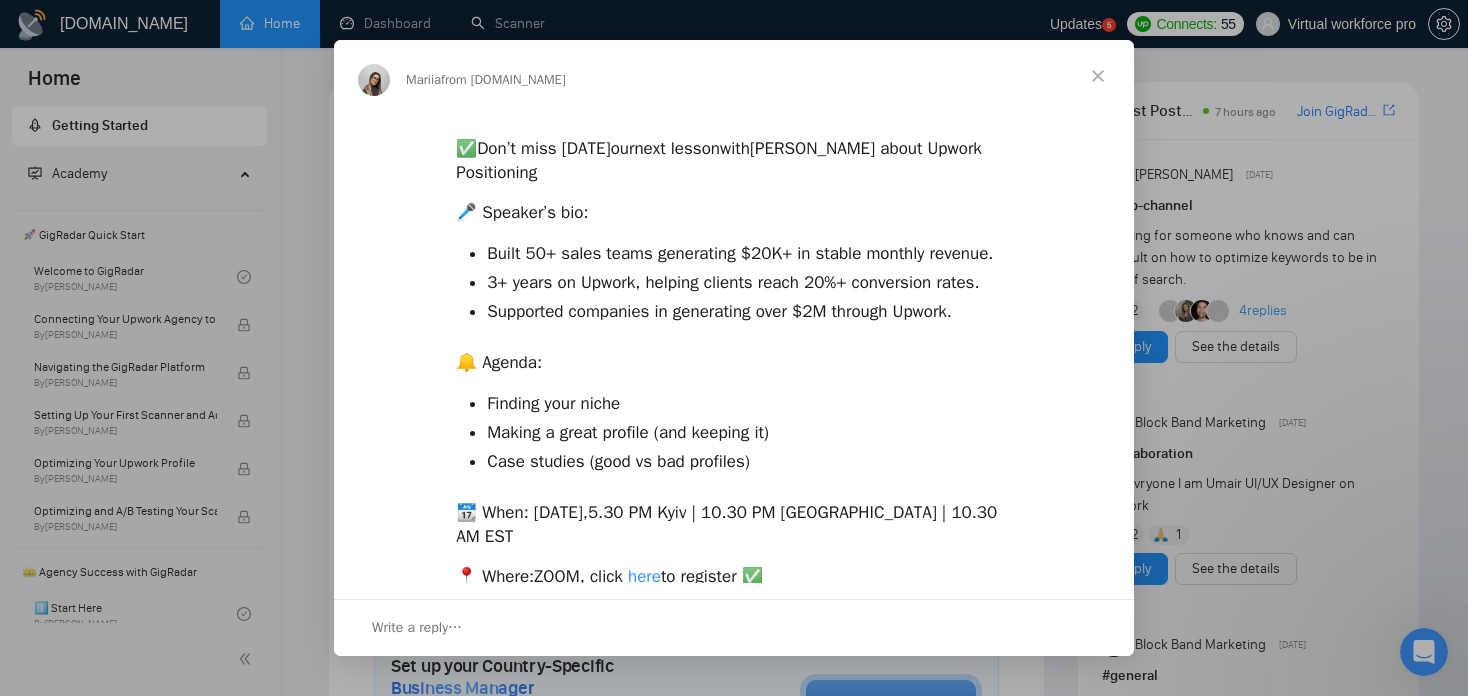 click at bounding box center [1098, 76] 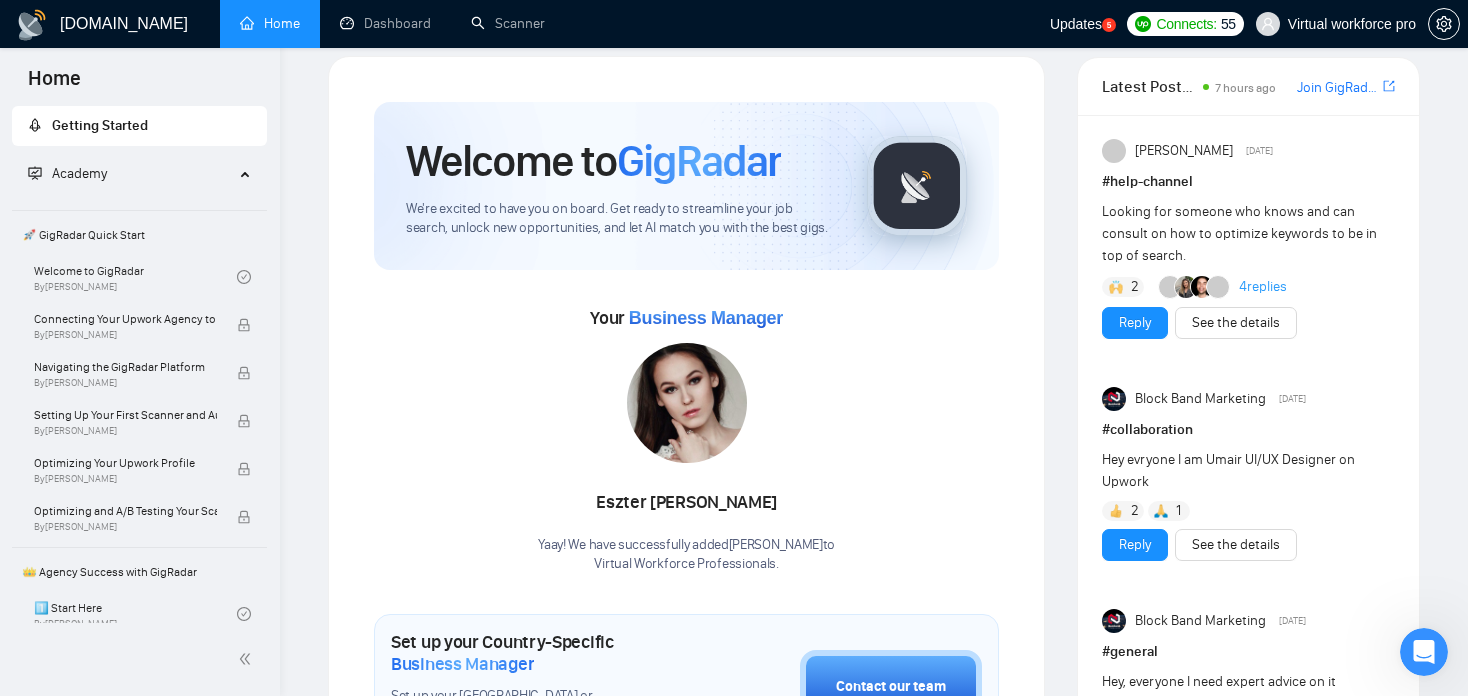 scroll, scrollTop: 0, scrollLeft: 0, axis: both 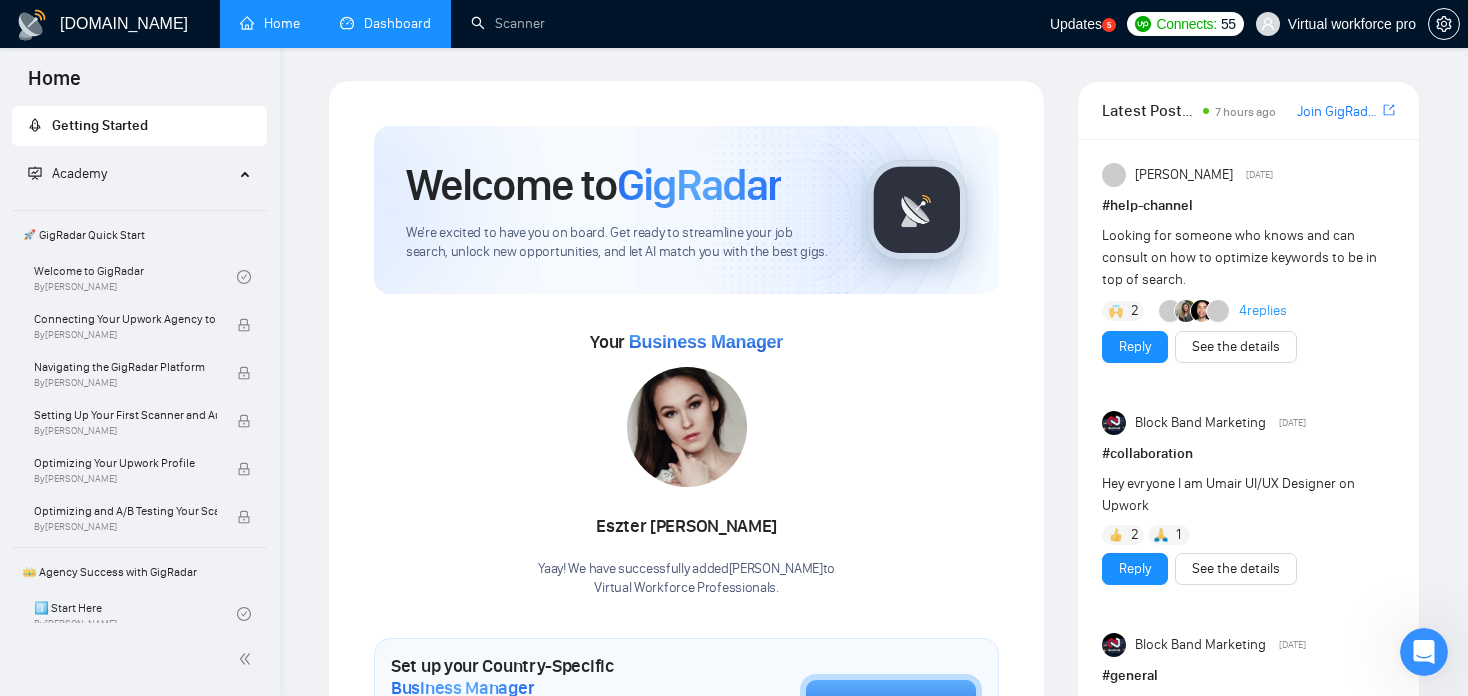 click on "Dashboard" at bounding box center (385, 23) 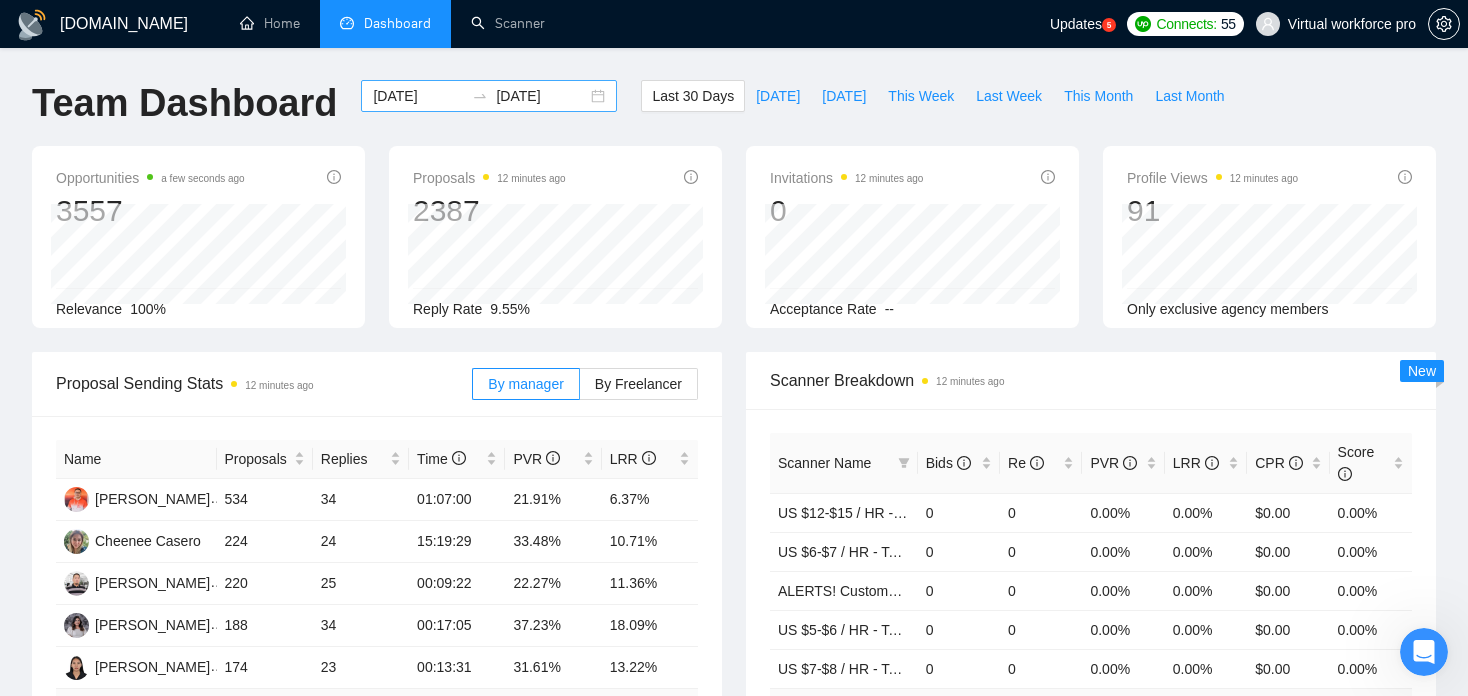 click on "[DATE]" at bounding box center [418, 96] 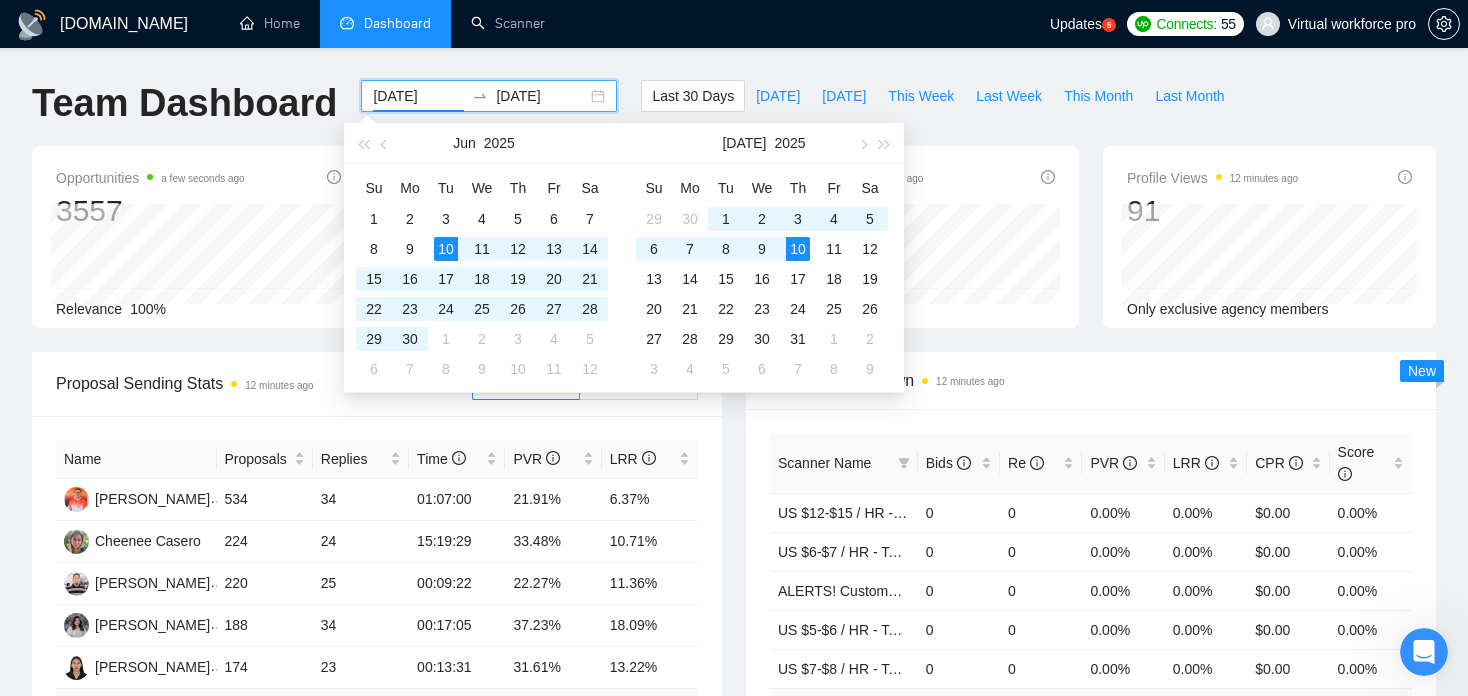 click on "[DATE]" at bounding box center [418, 96] 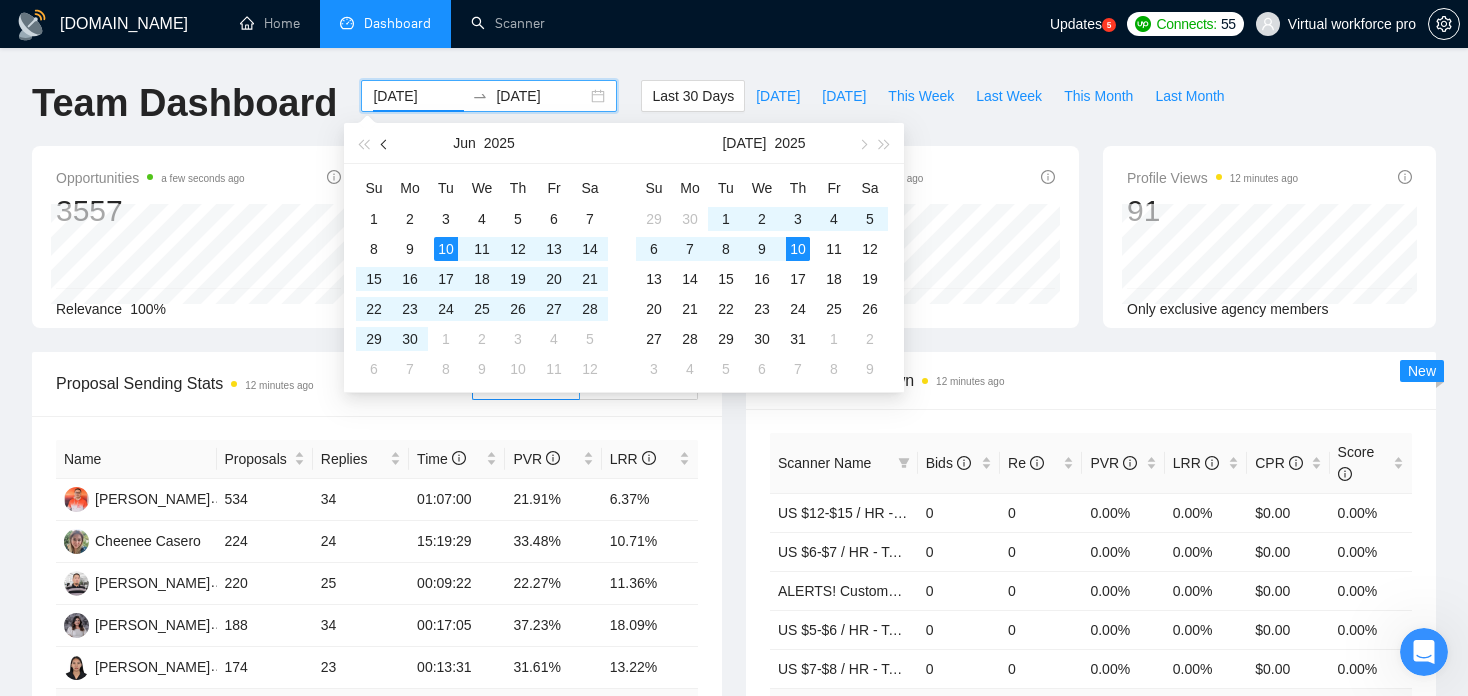 click at bounding box center (386, 144) 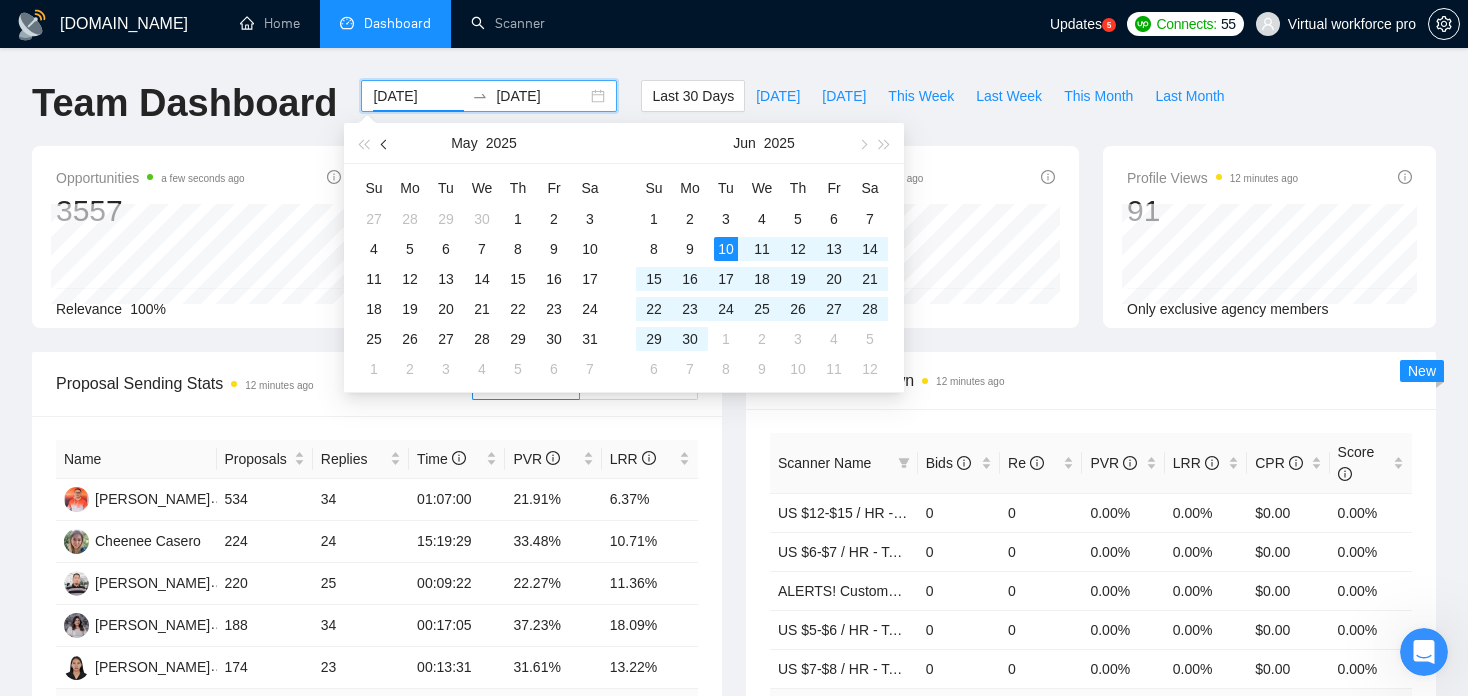 click at bounding box center [386, 144] 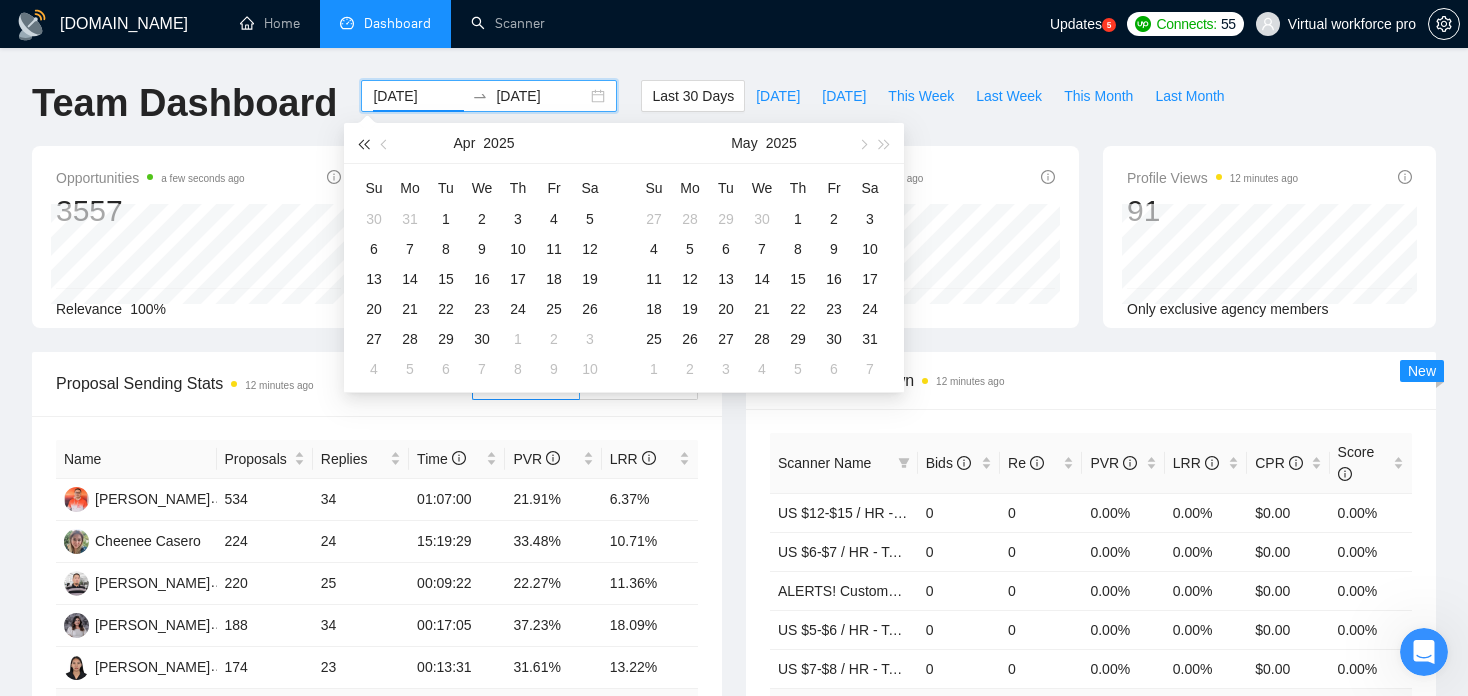 click at bounding box center (363, 144) 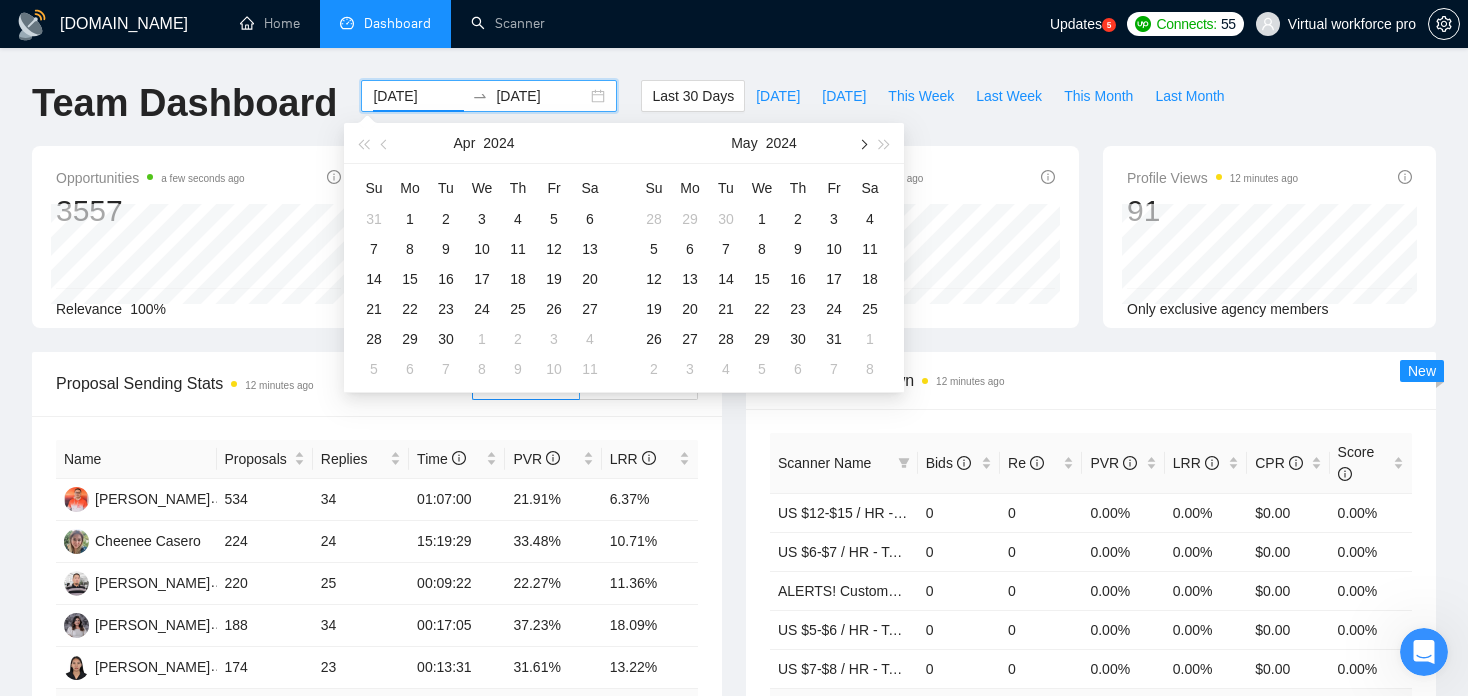 click at bounding box center (862, 144) 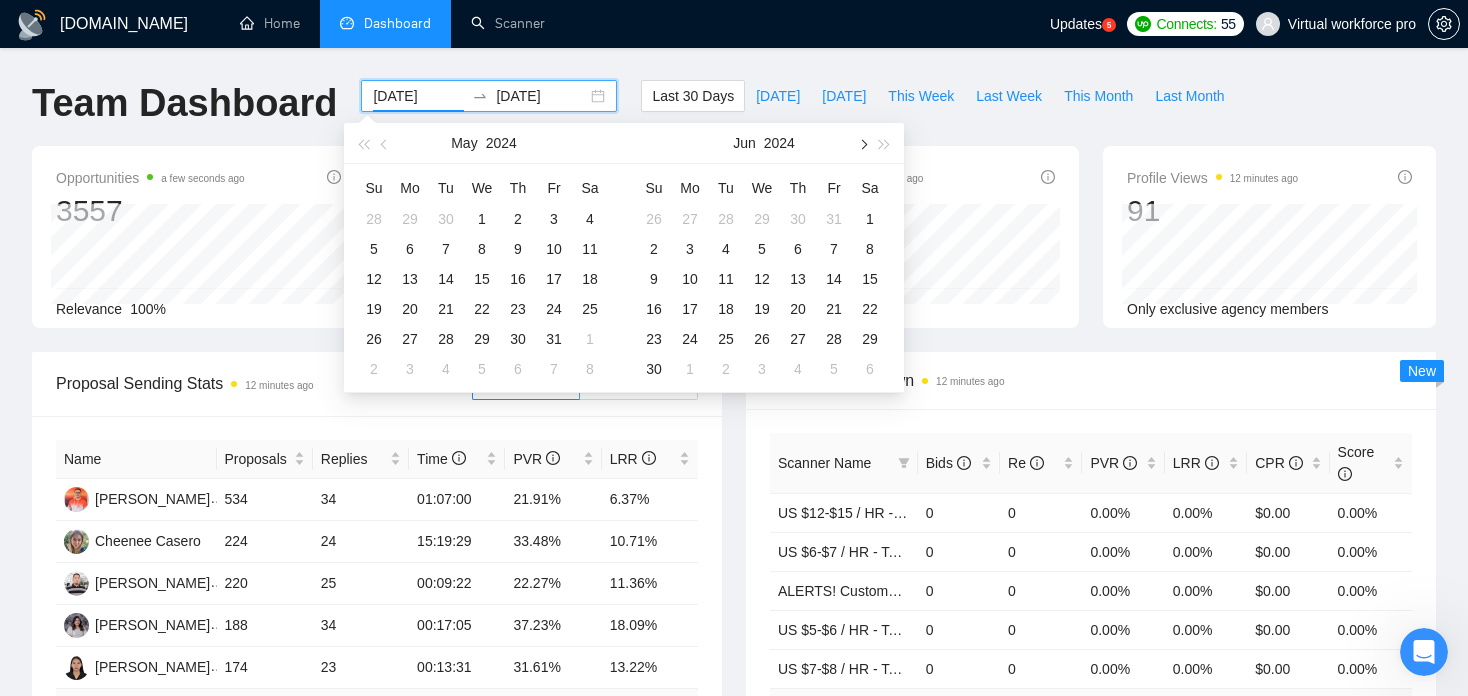 click at bounding box center [862, 144] 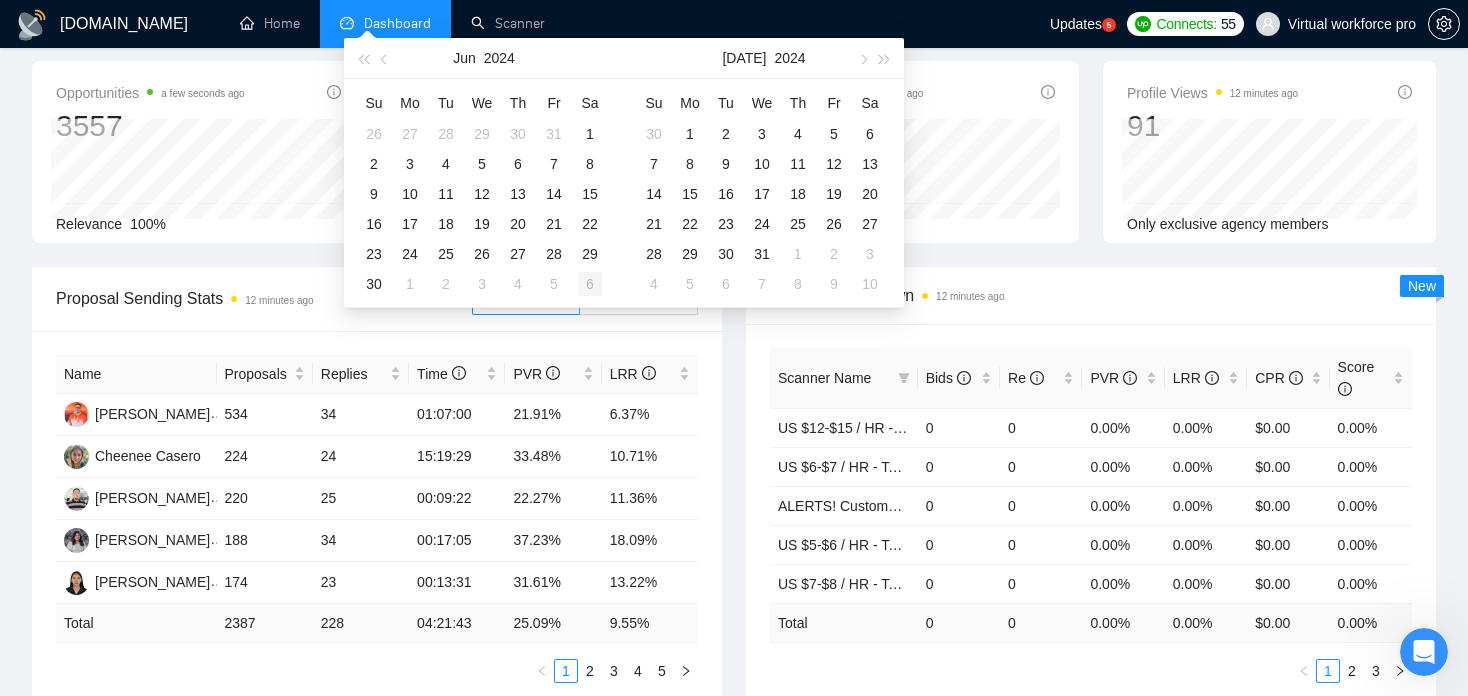 scroll, scrollTop: 0, scrollLeft: 0, axis: both 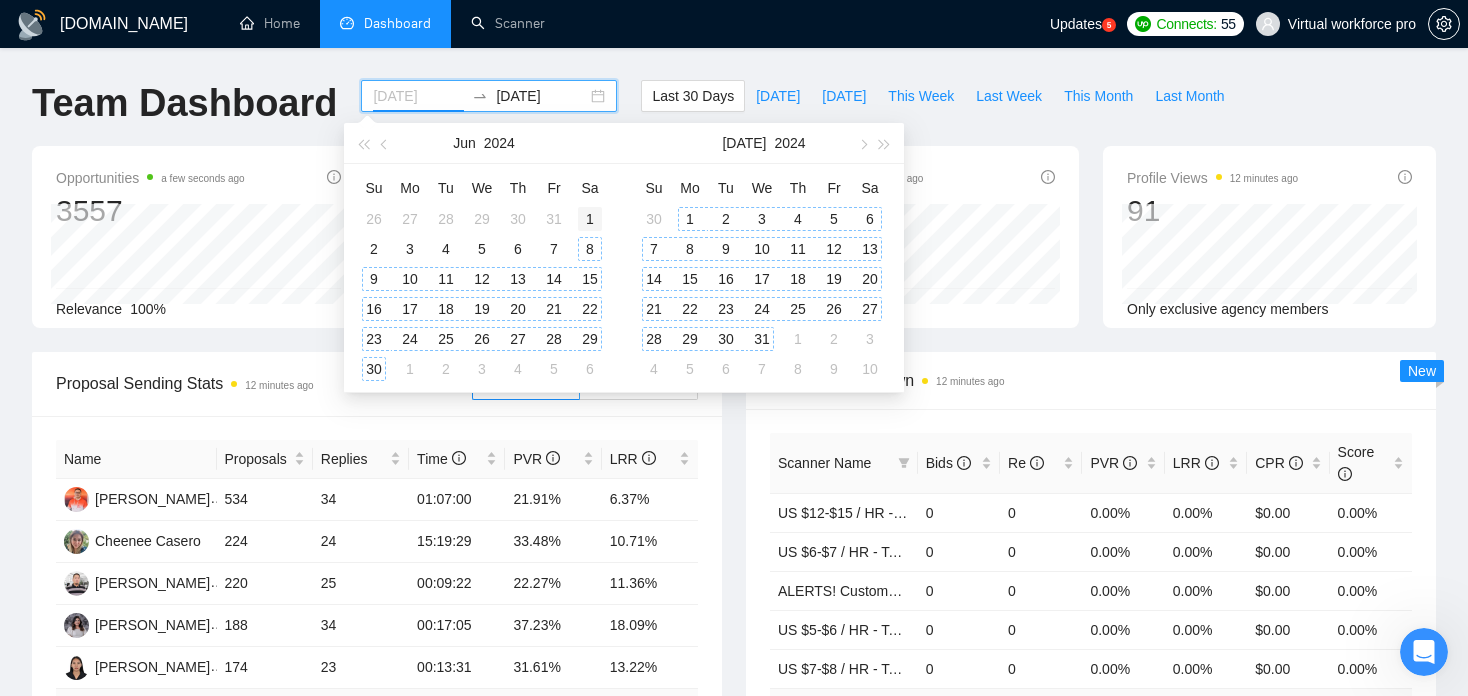 type on "[DATE]" 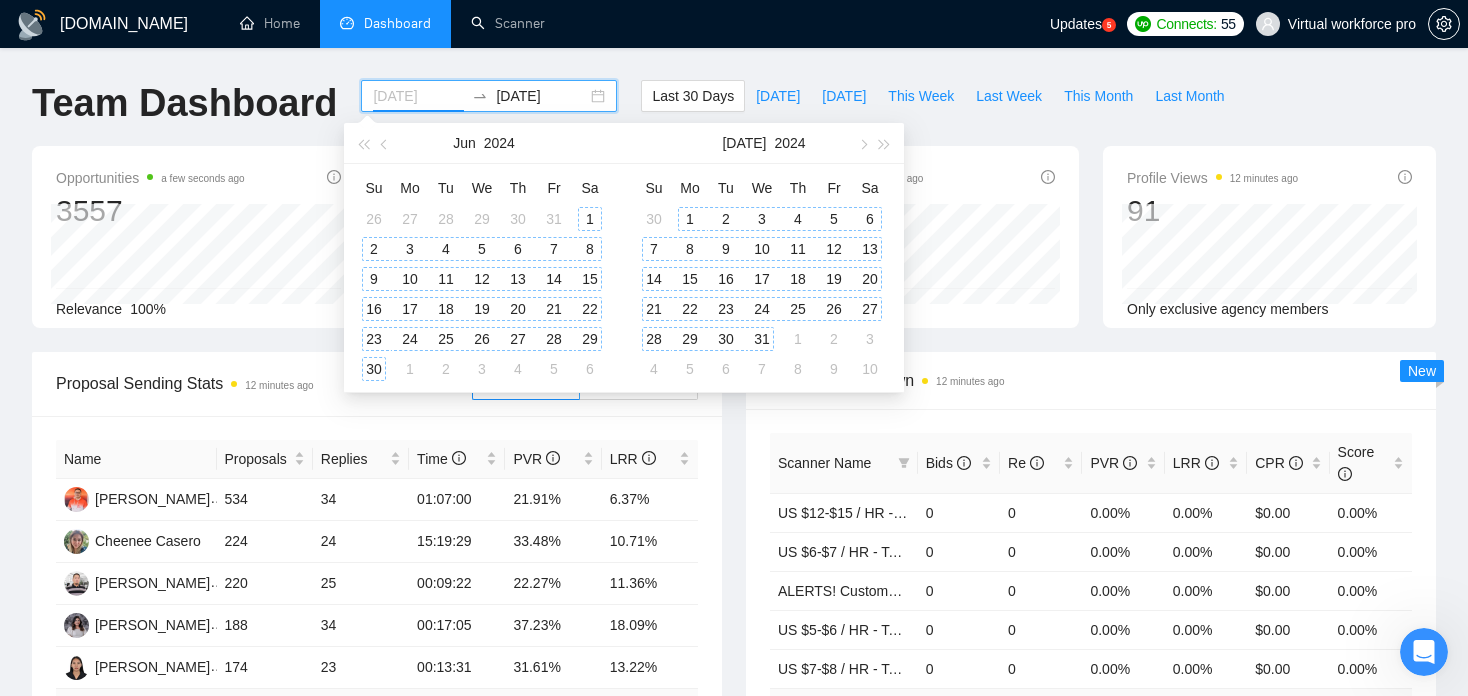 click on "1" at bounding box center (590, 219) 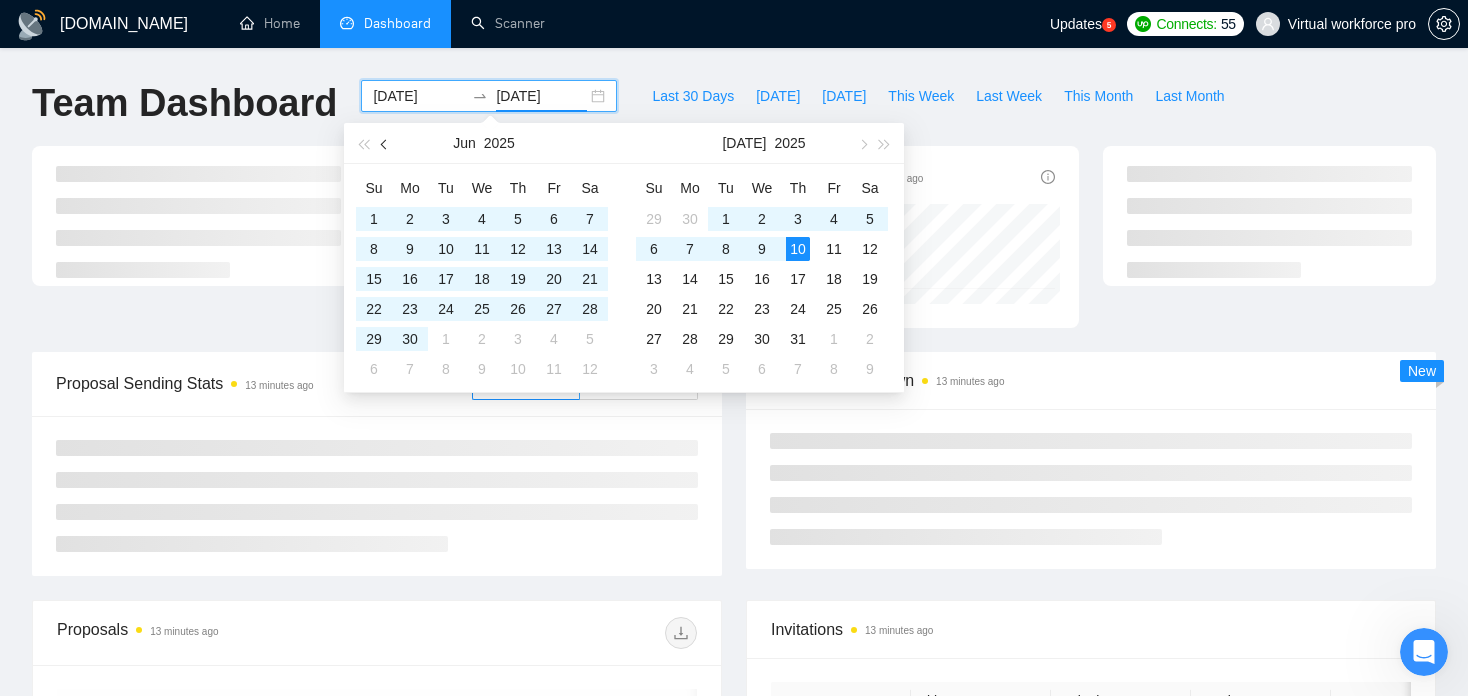 click at bounding box center [386, 144] 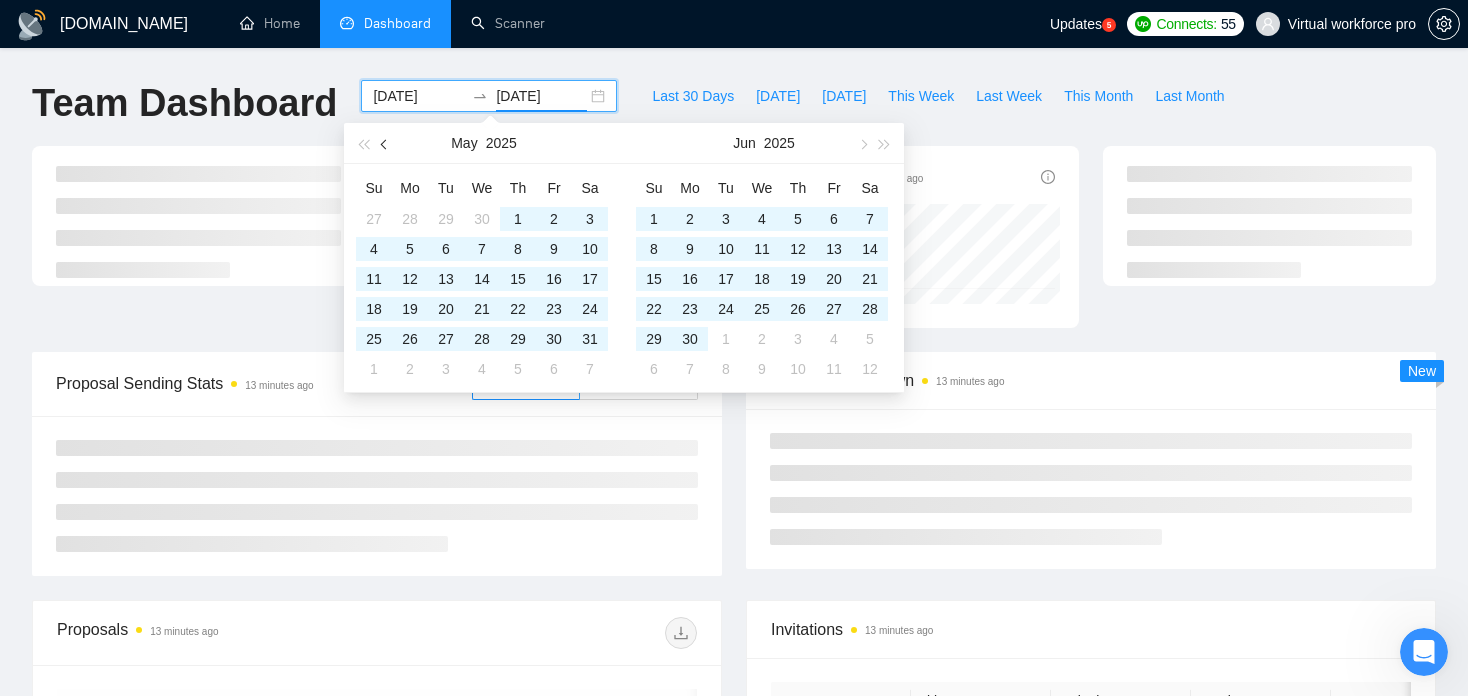 click at bounding box center (386, 144) 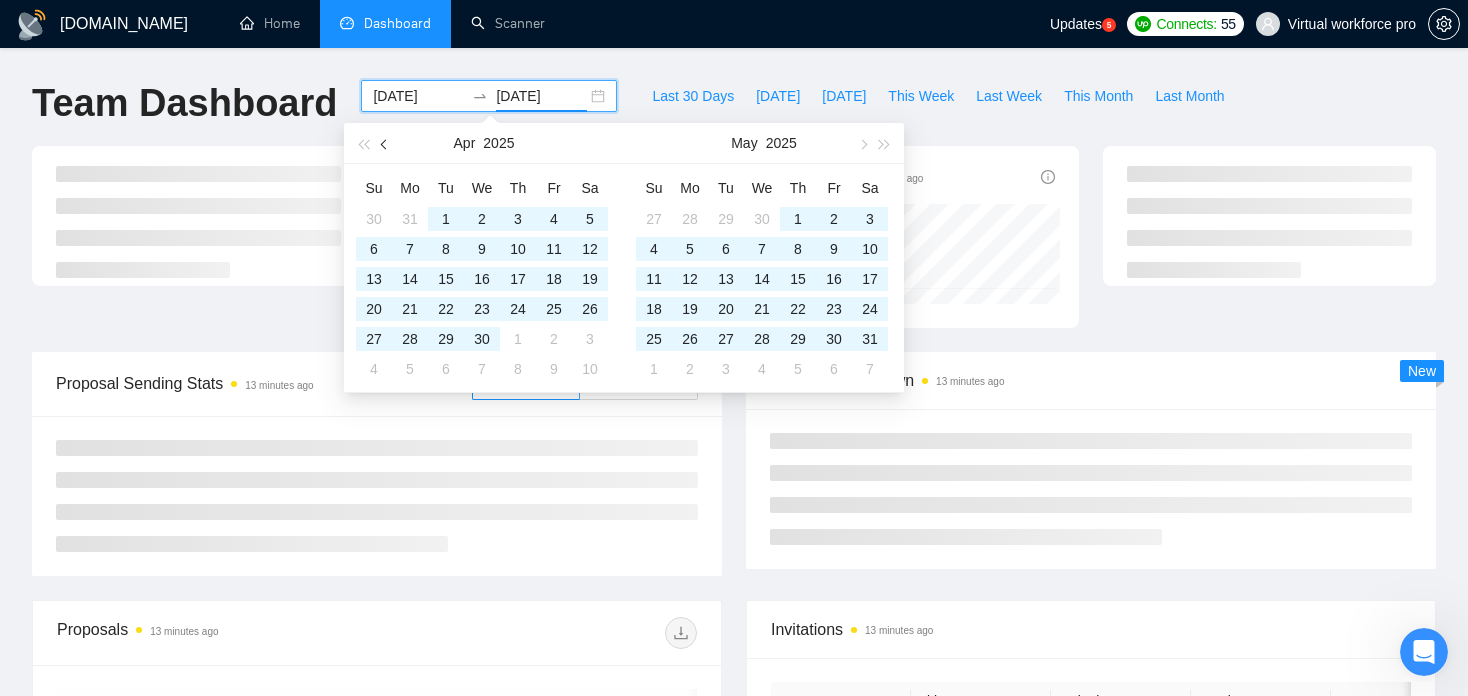 click at bounding box center [386, 144] 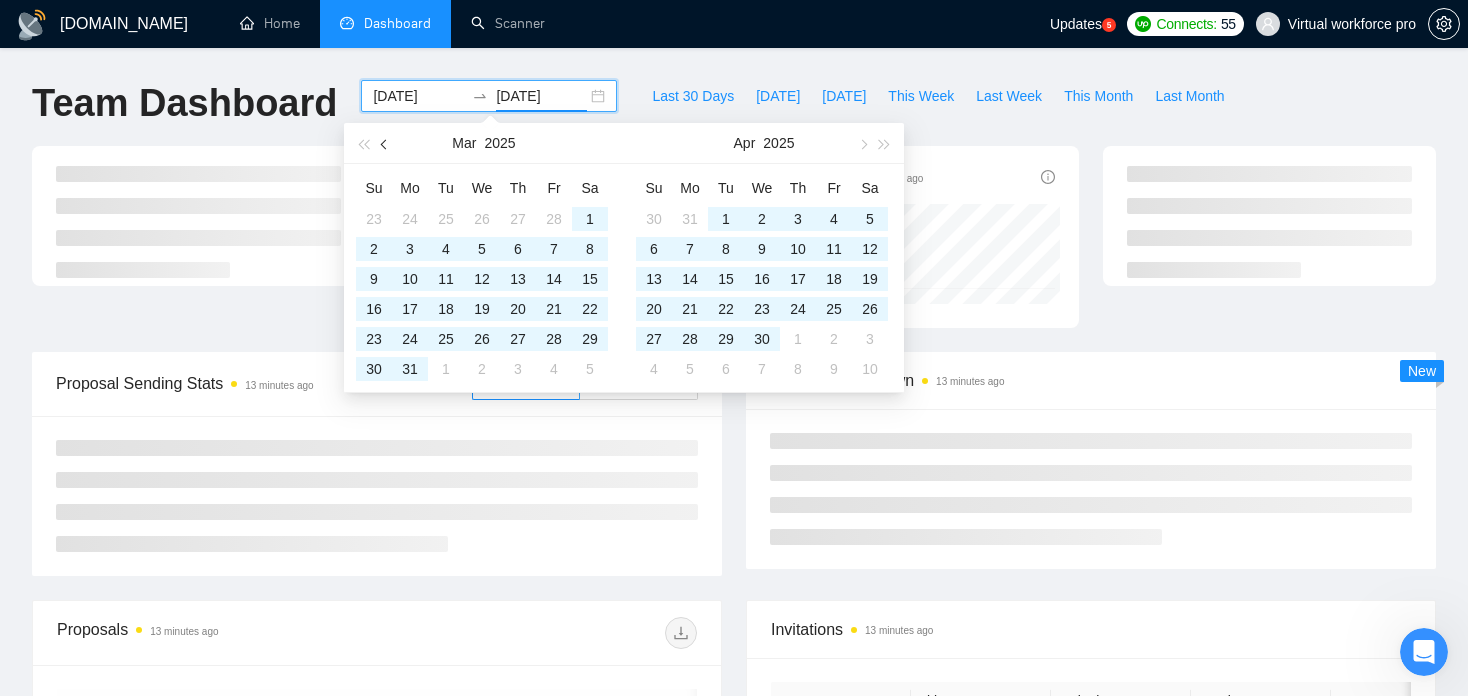 click at bounding box center [386, 144] 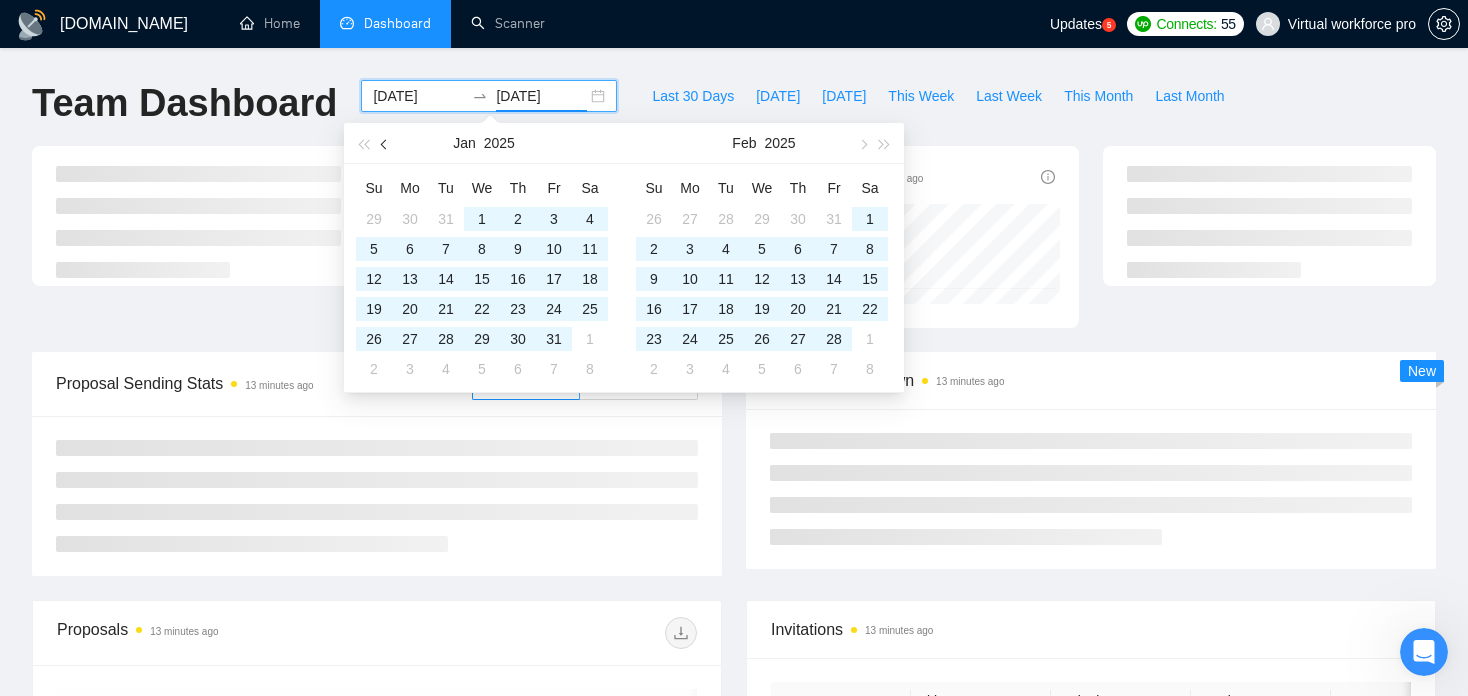 click at bounding box center (386, 144) 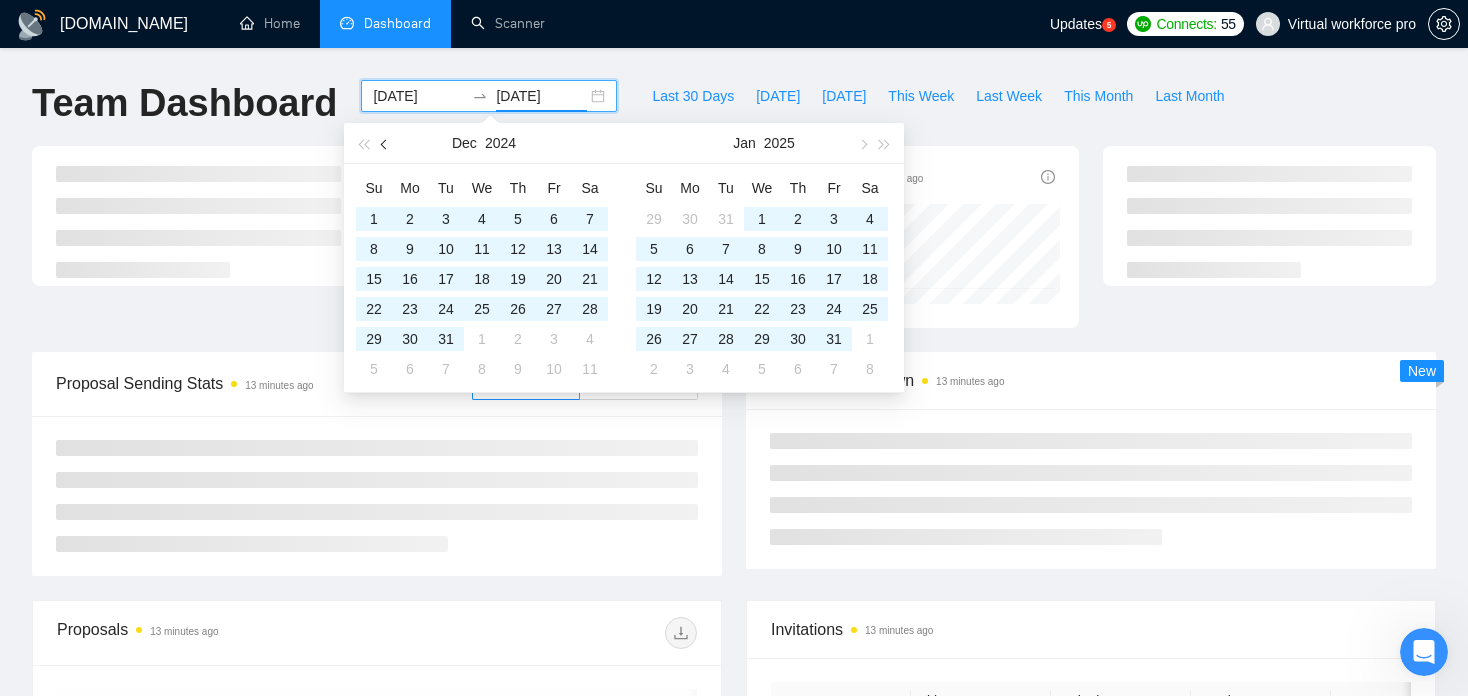 click at bounding box center [386, 144] 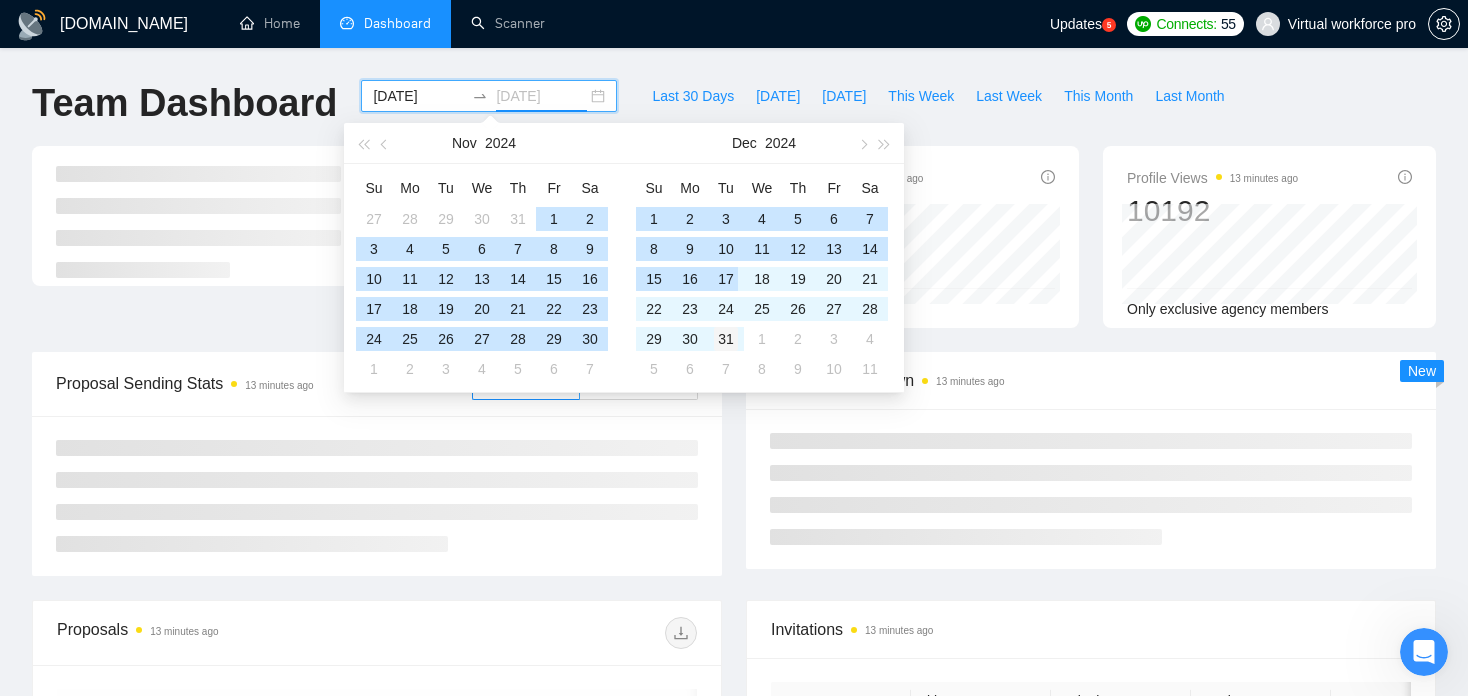 type on "[DATE]" 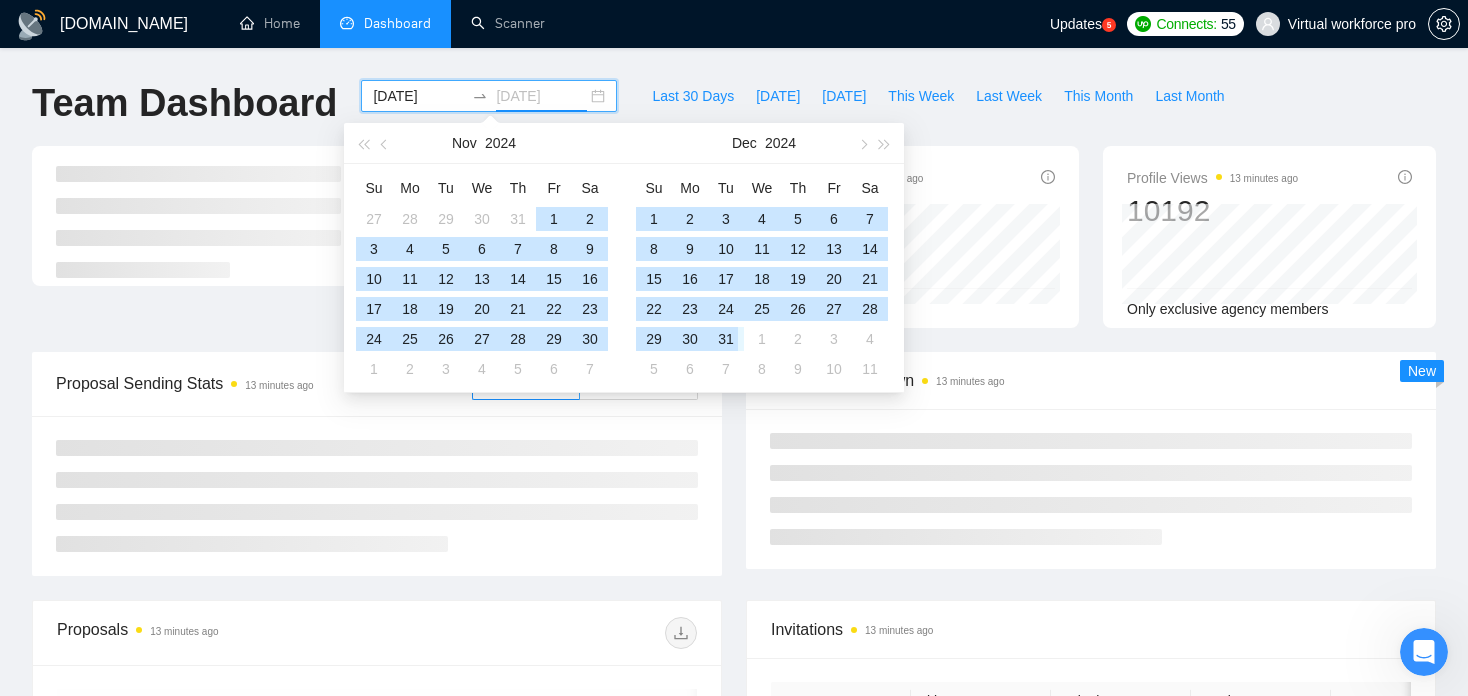 click on "31" at bounding box center [726, 339] 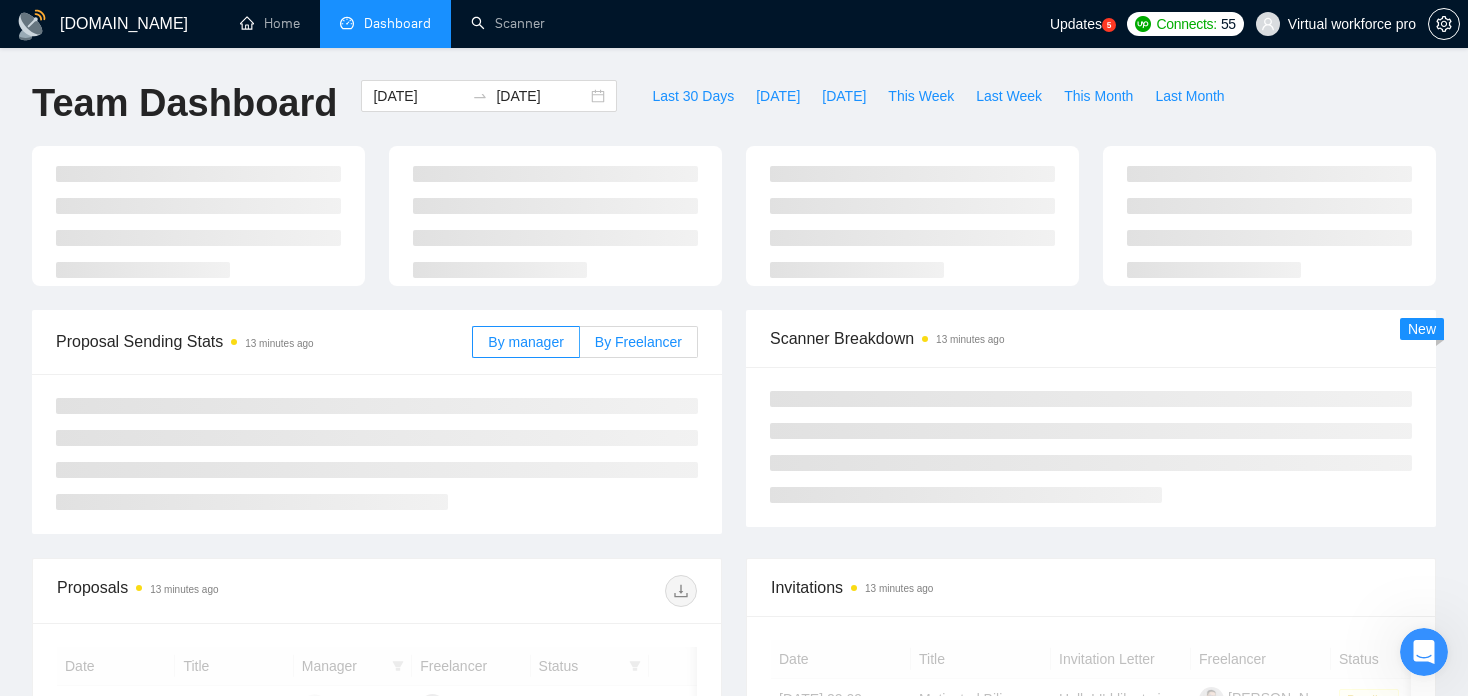 click on "By Freelancer" at bounding box center (639, 342) 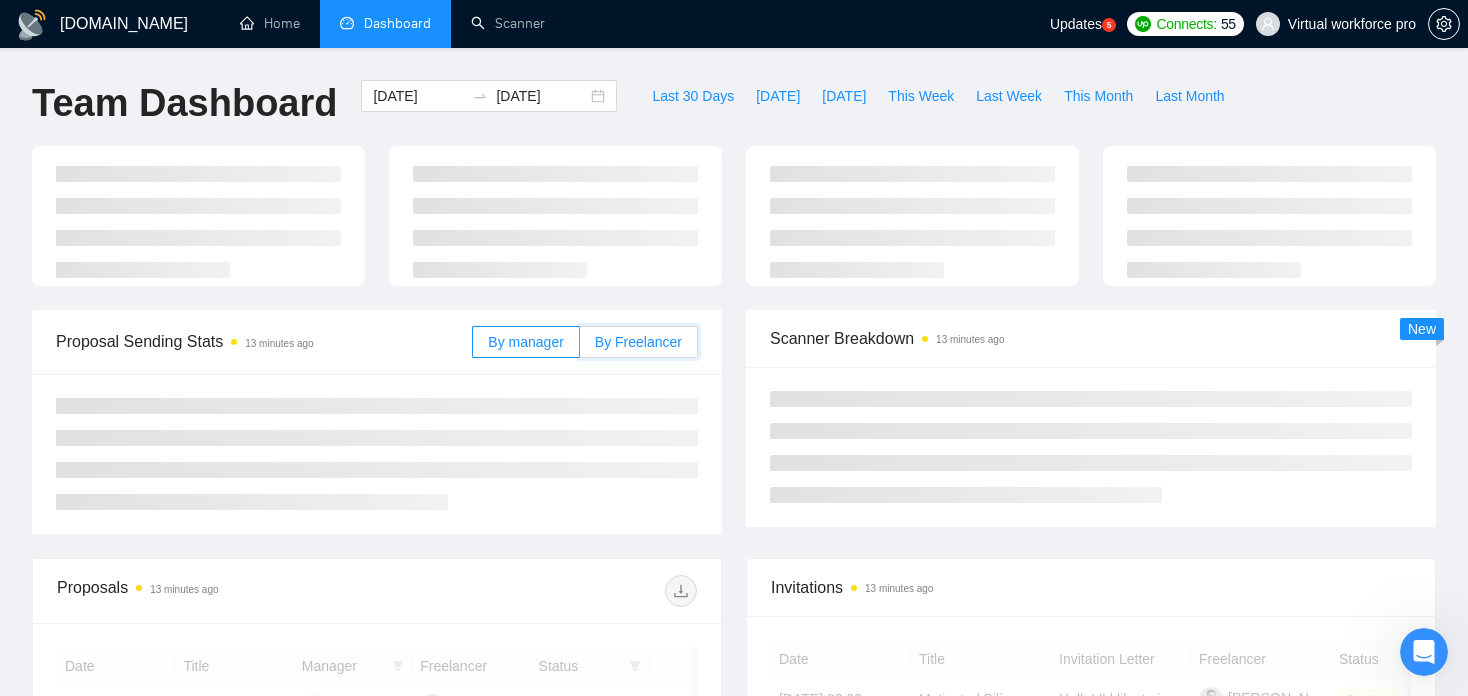 click on "By Freelancer" at bounding box center (580, 347) 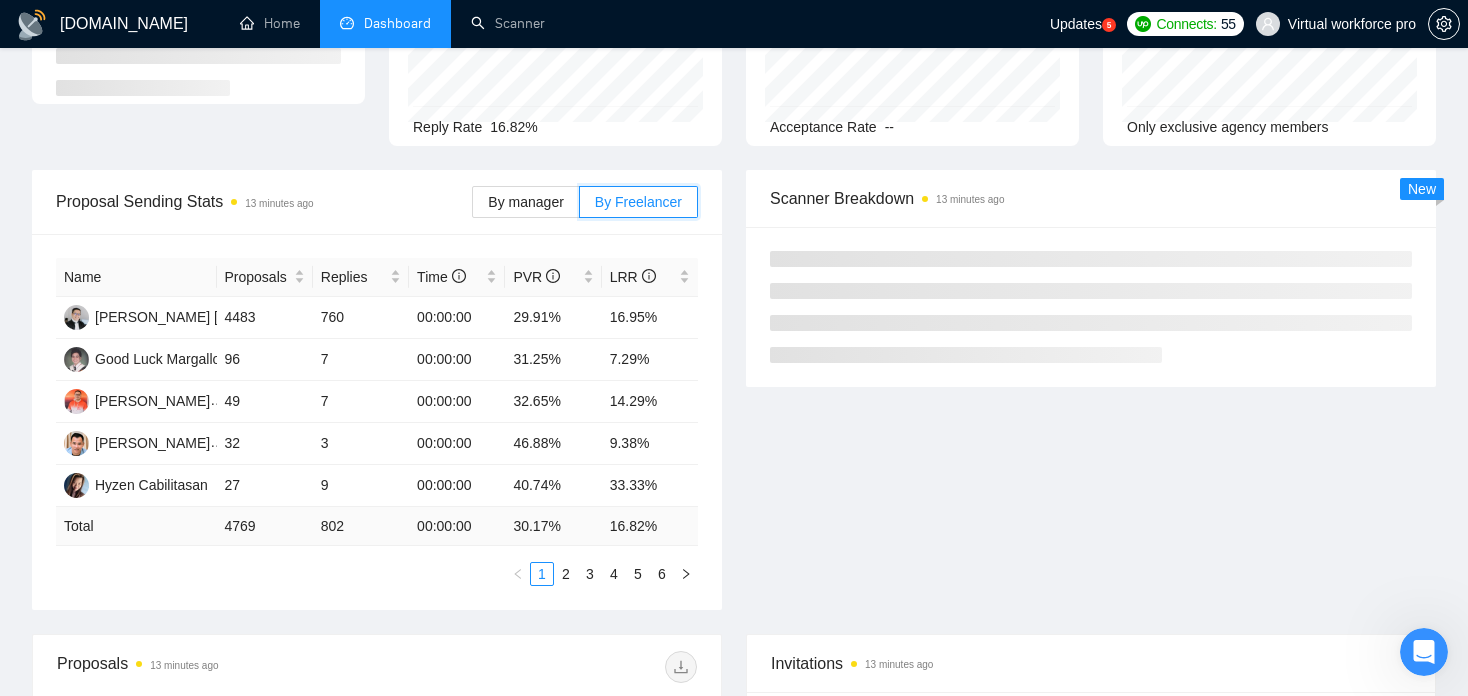 scroll, scrollTop: 200, scrollLeft: 0, axis: vertical 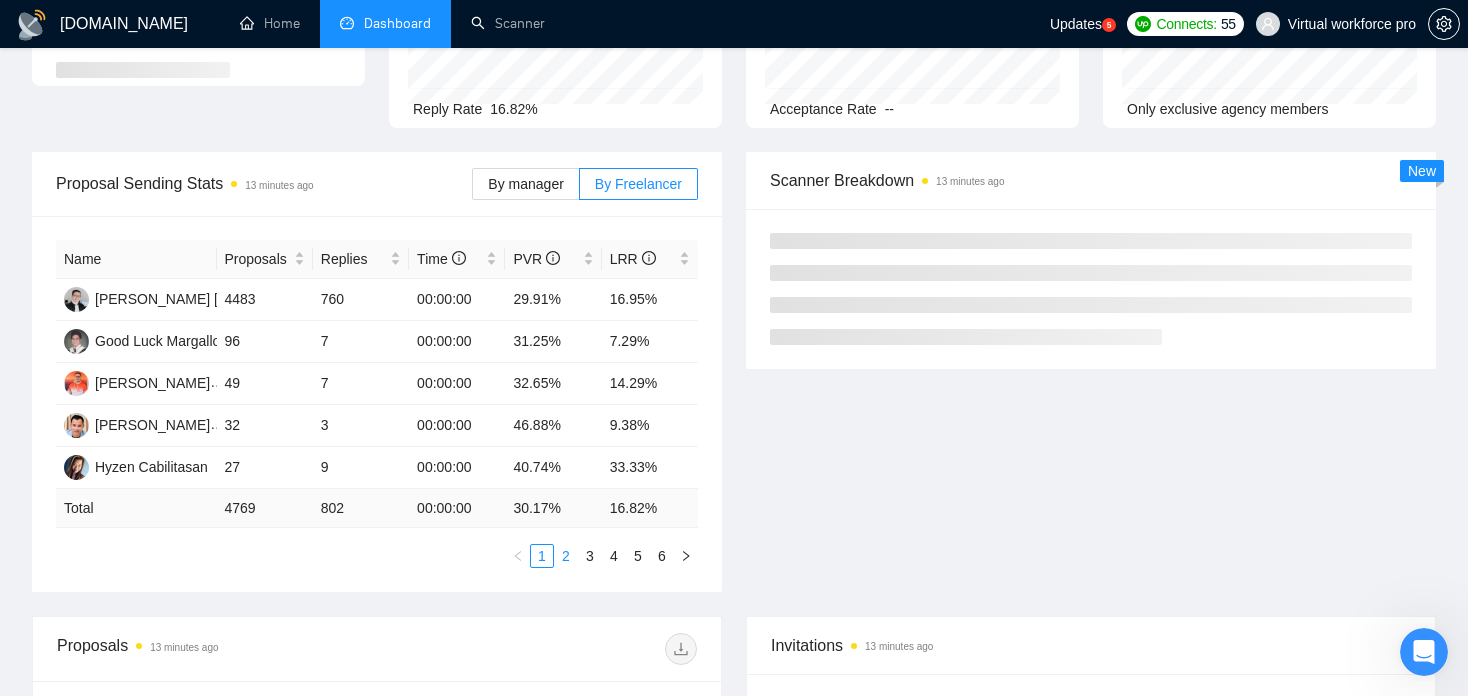 click on "2" at bounding box center [566, 556] 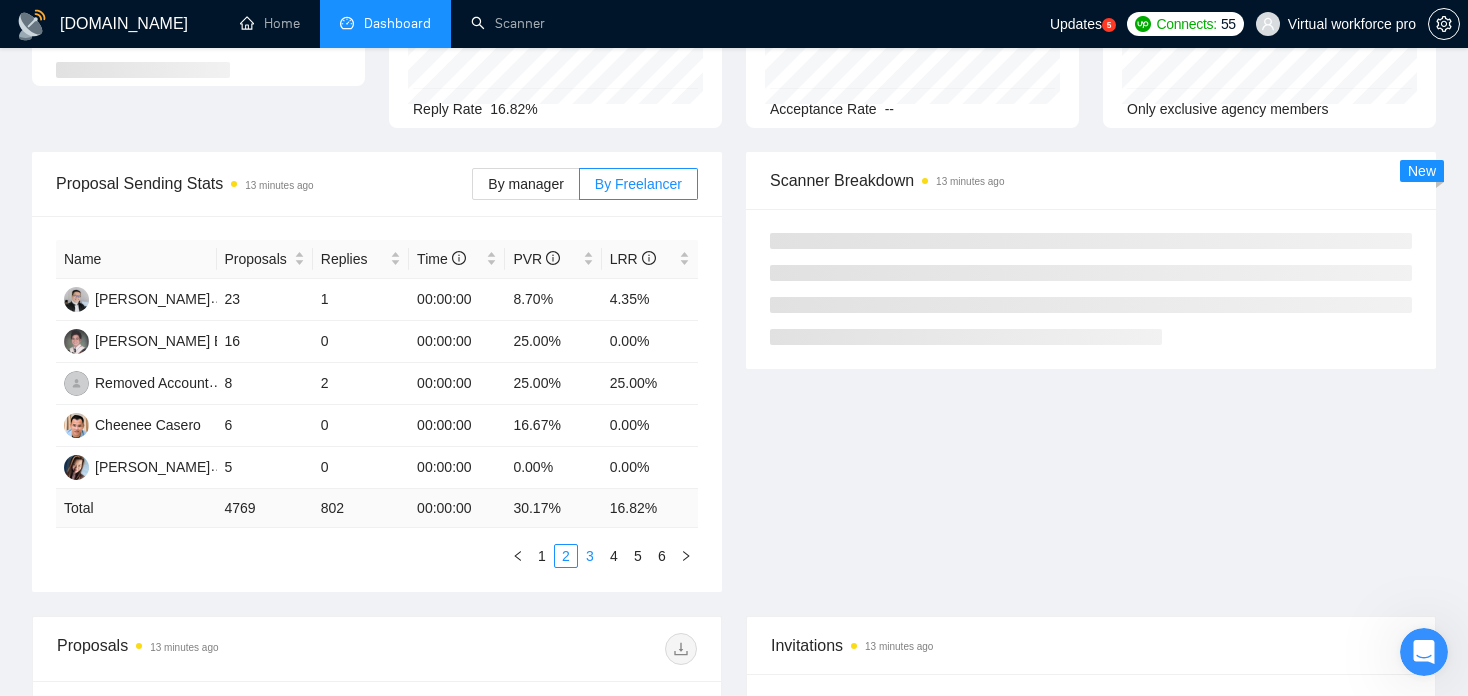 click on "3" at bounding box center (590, 556) 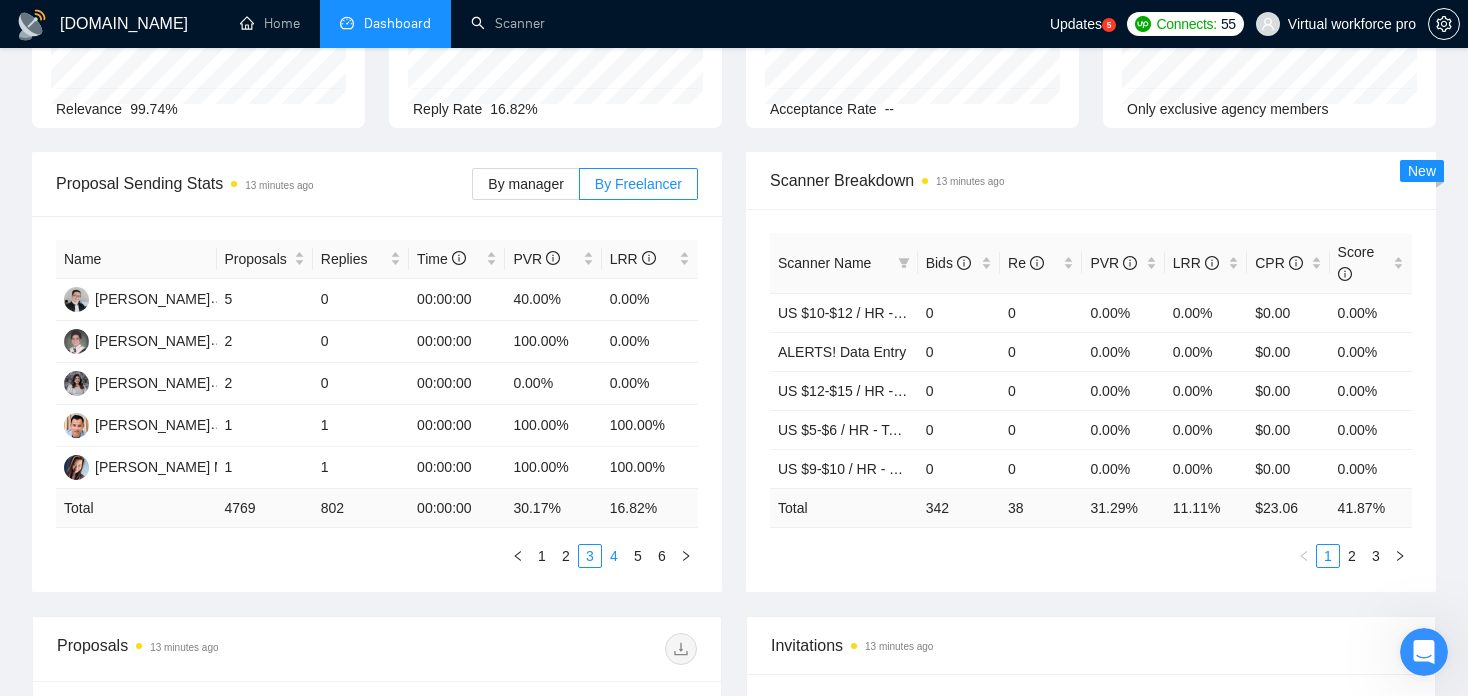 click on "4" at bounding box center (614, 556) 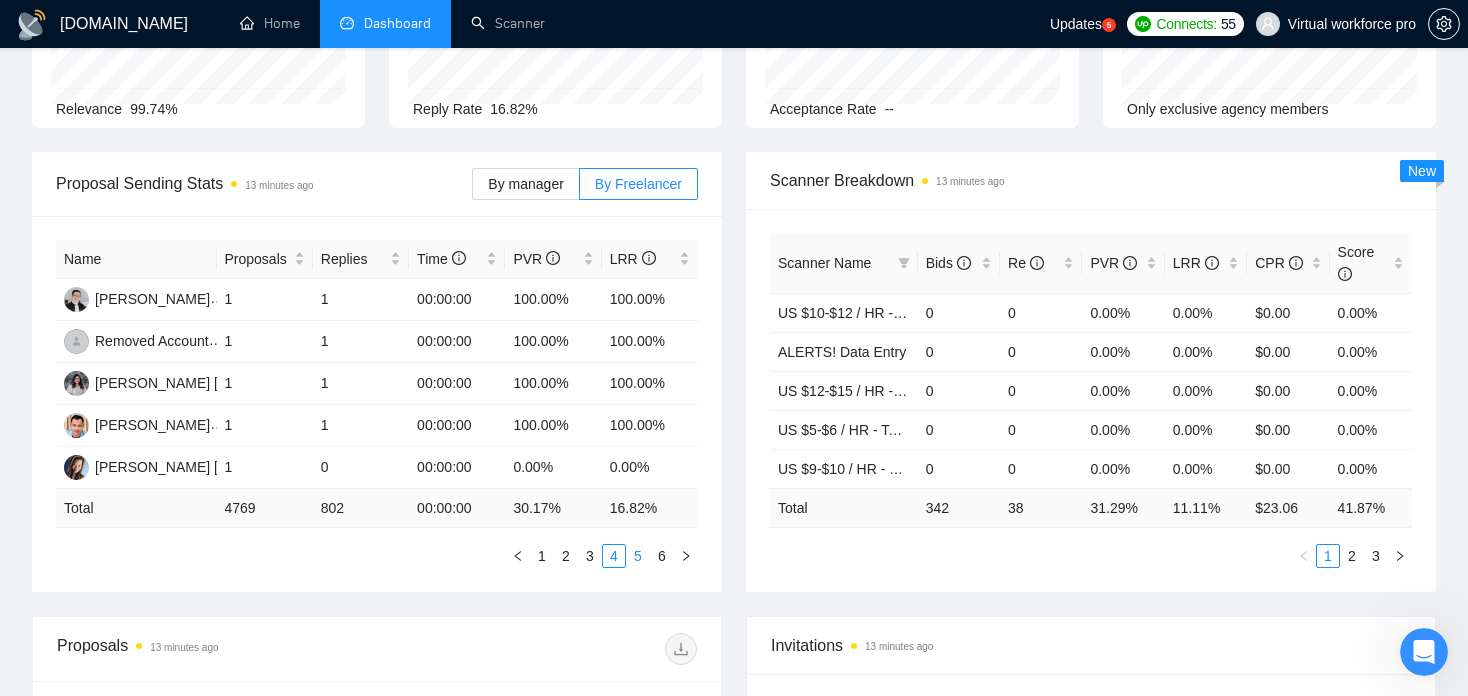 click on "5" at bounding box center (638, 556) 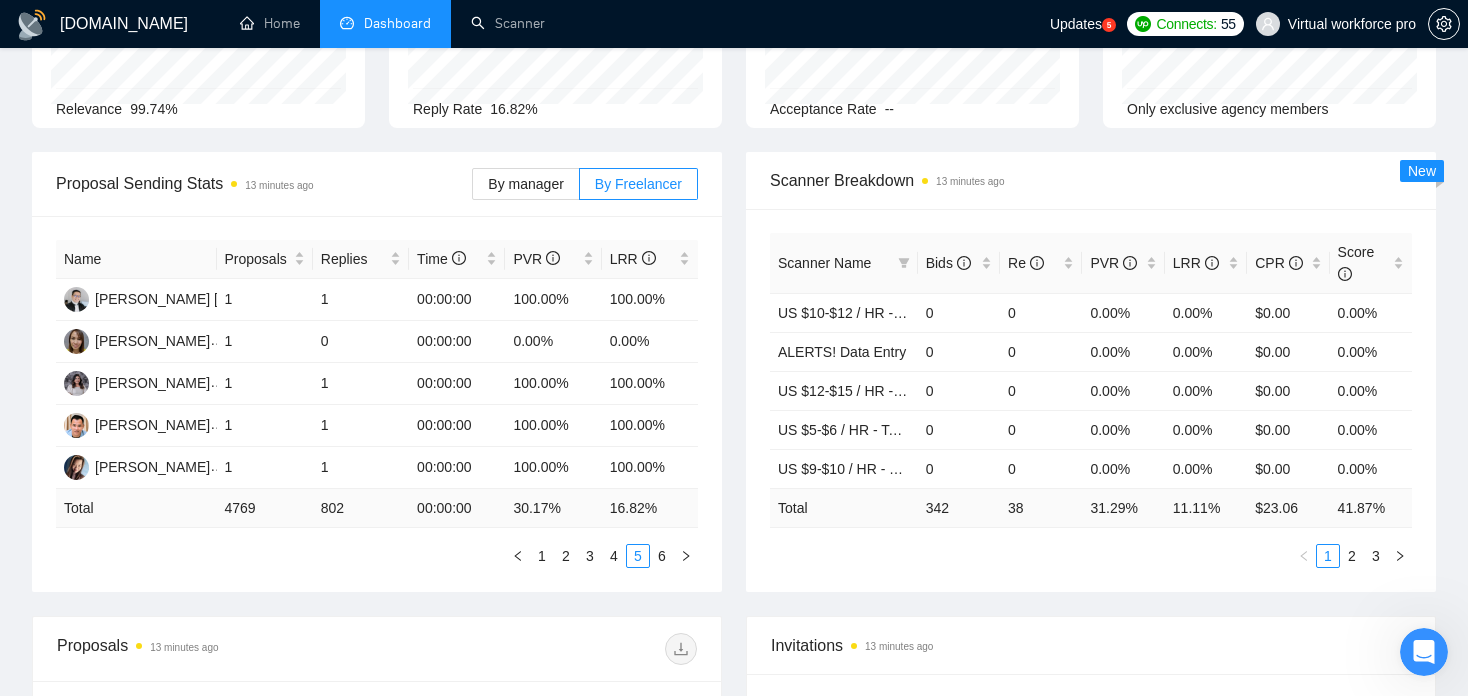 click on "6" at bounding box center [662, 556] 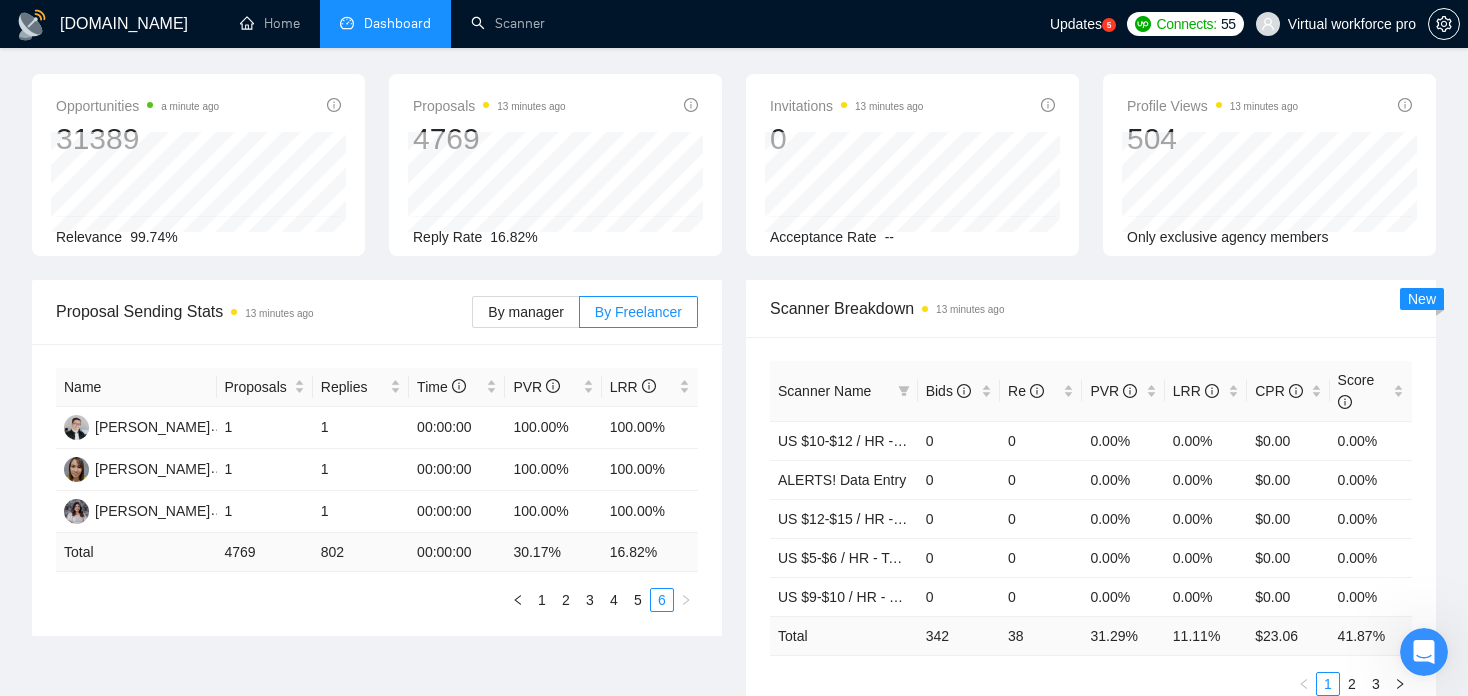 scroll, scrollTop: 0, scrollLeft: 0, axis: both 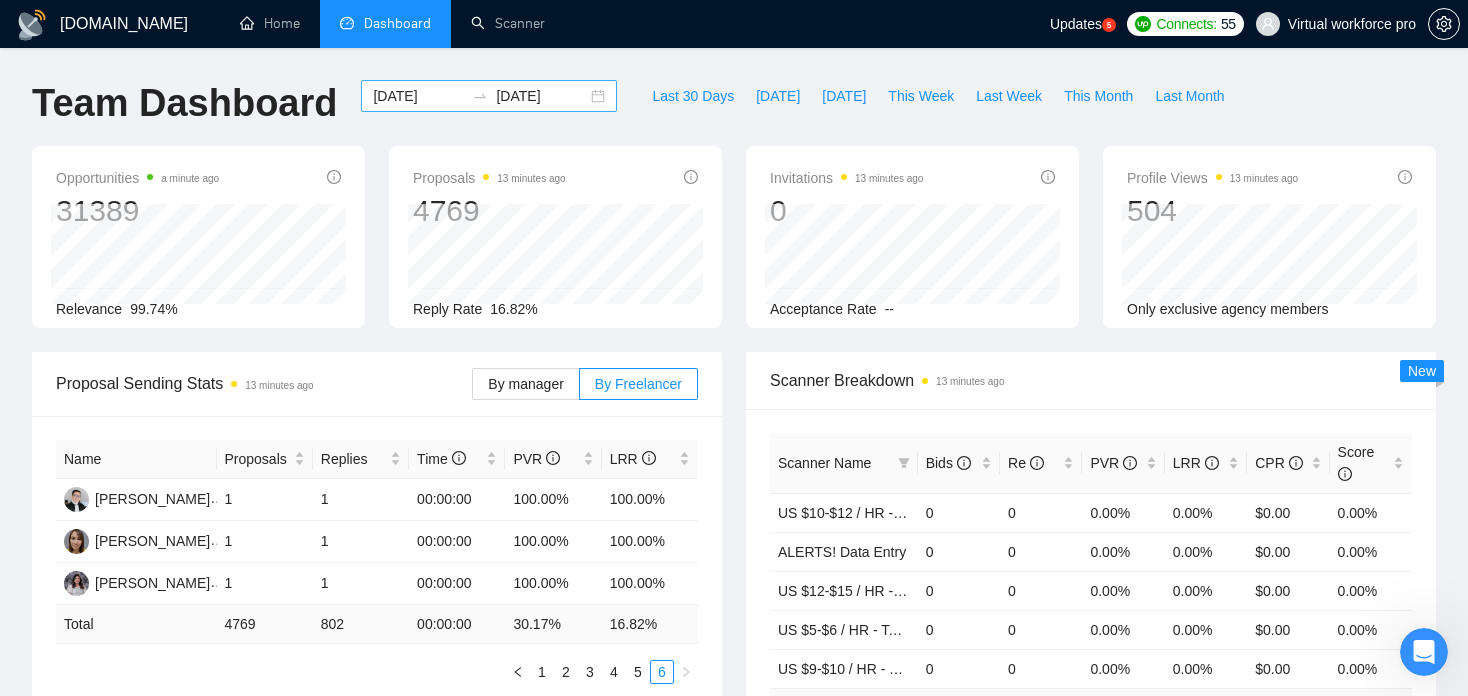 click on "[DATE]" at bounding box center (418, 96) 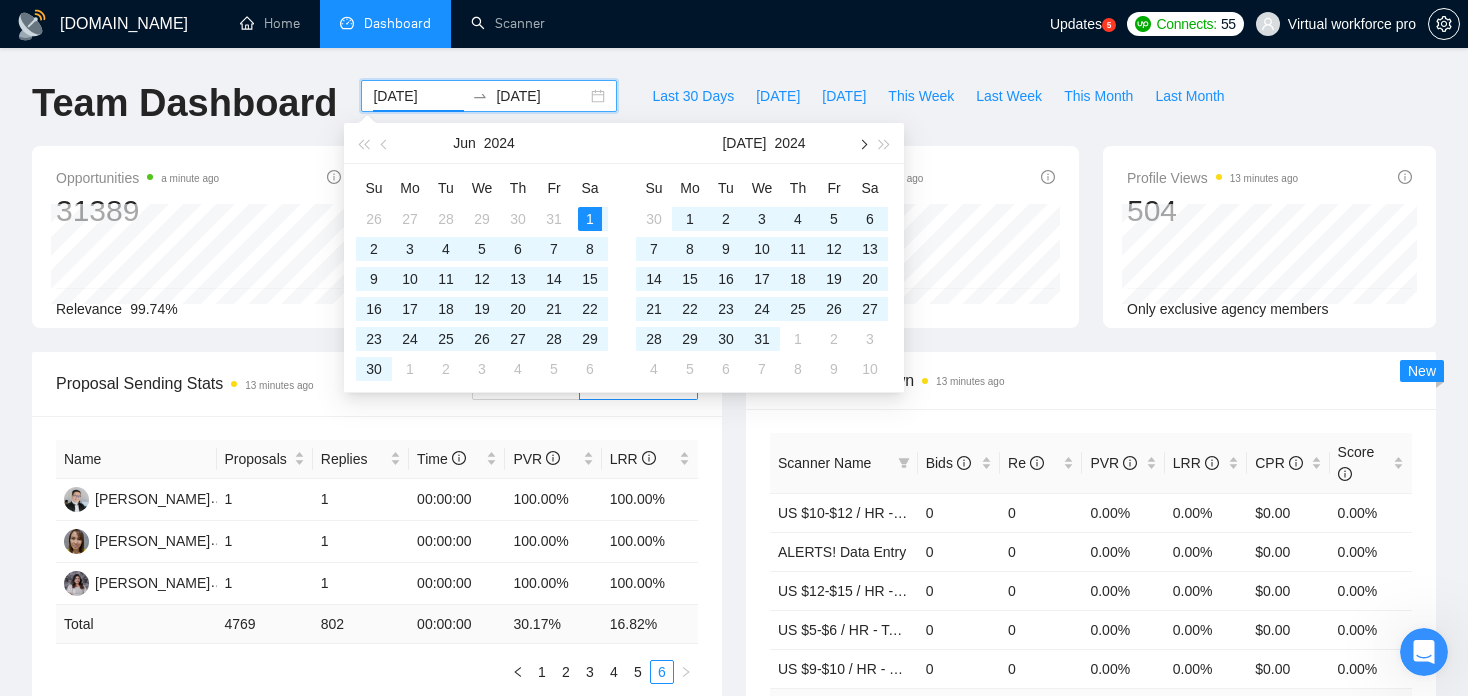 click at bounding box center [862, 144] 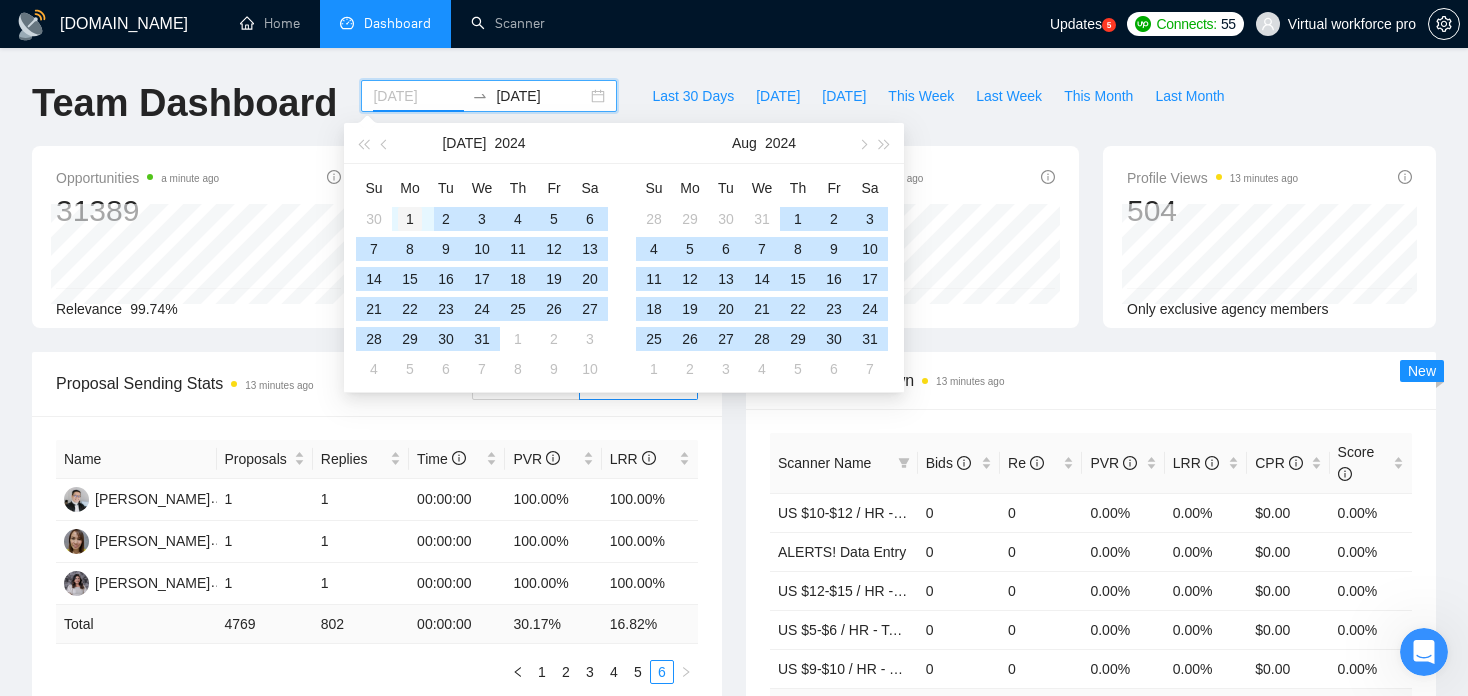 type on "[DATE]" 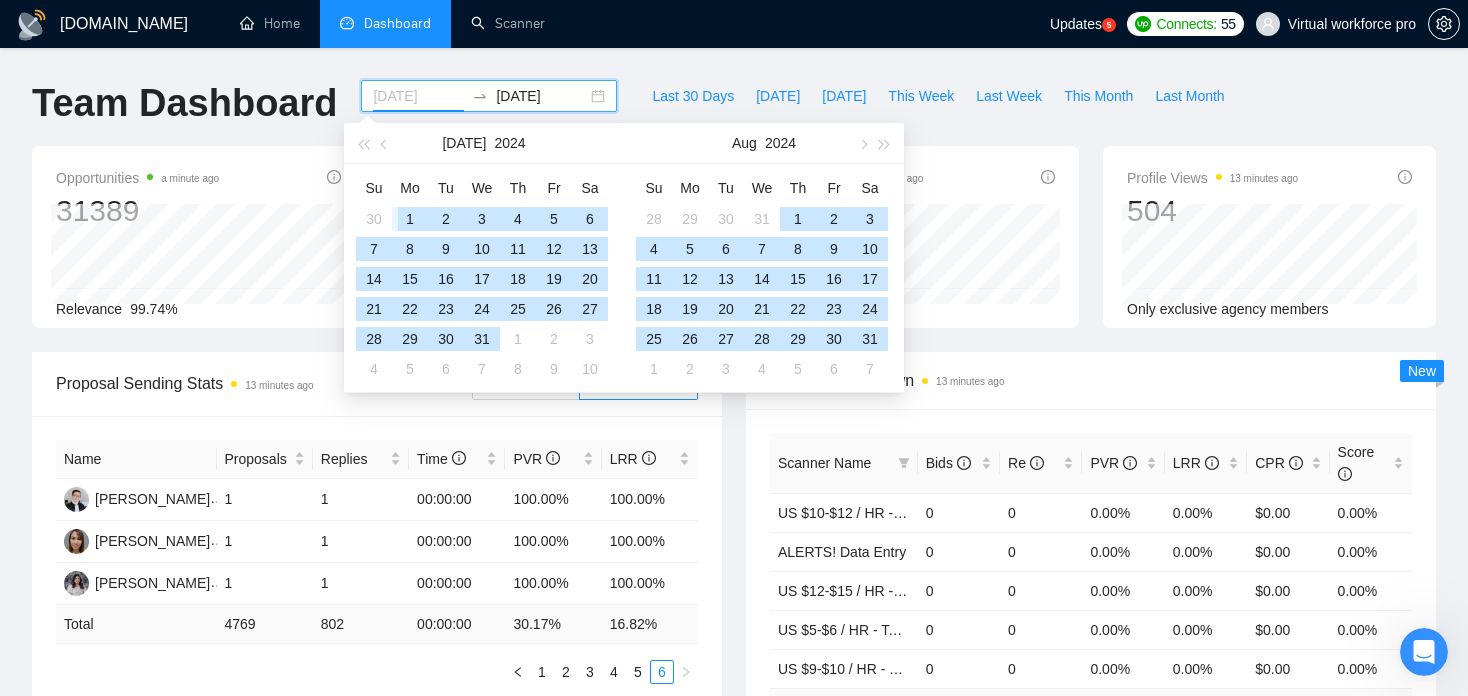 click on "1" at bounding box center [410, 219] 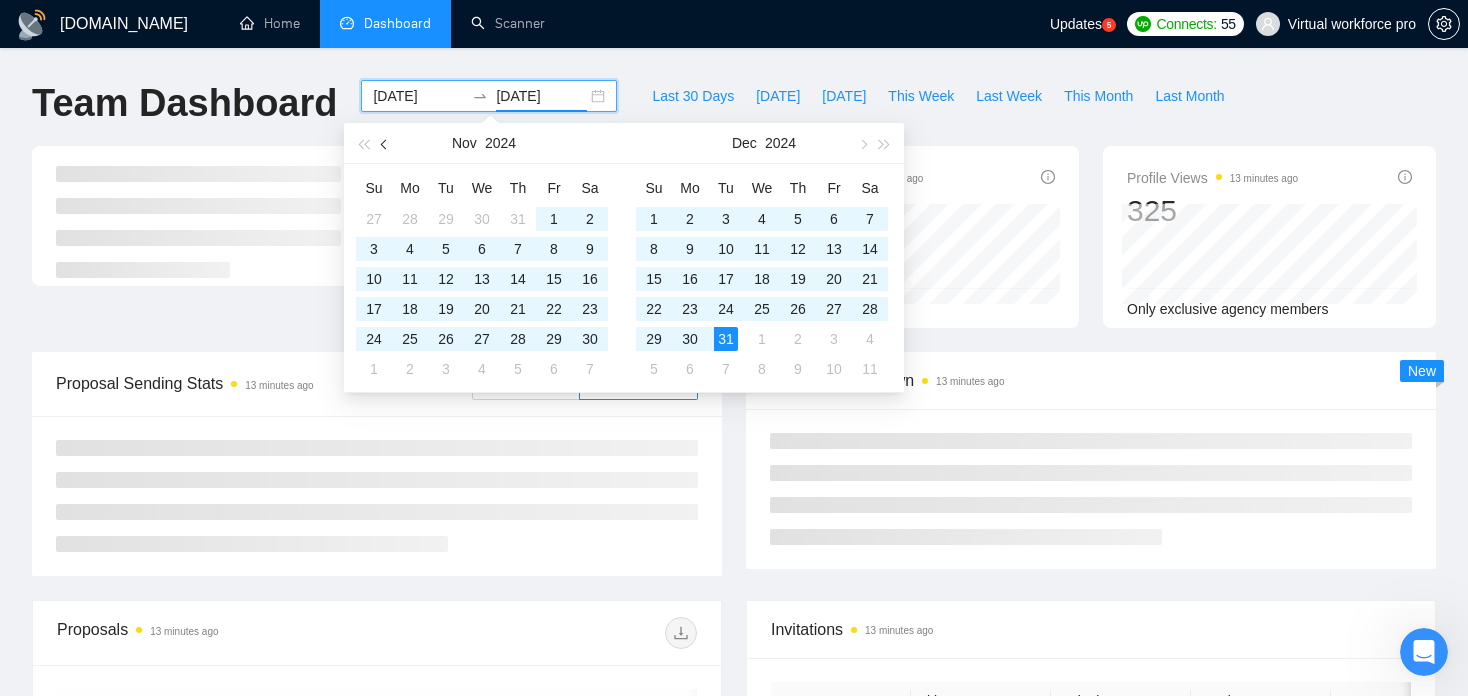 click at bounding box center [386, 144] 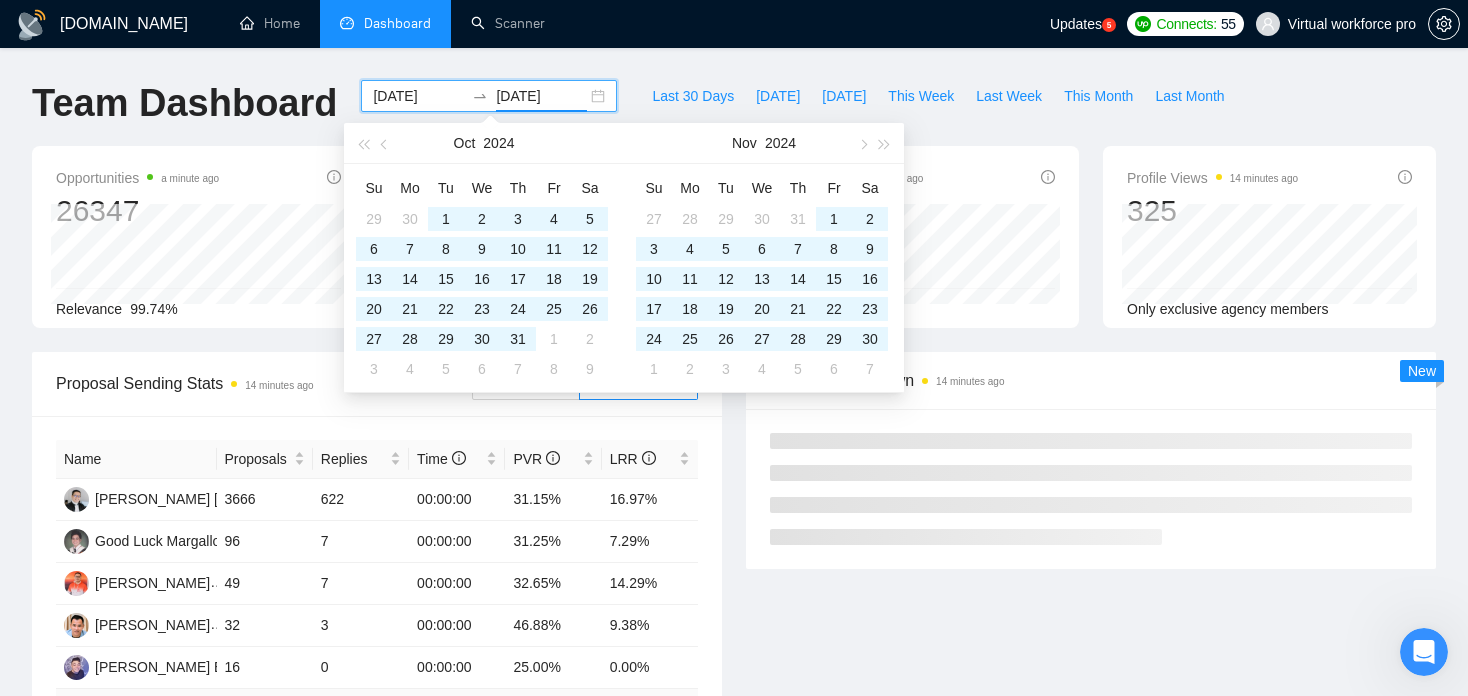 type on "[DATE]" 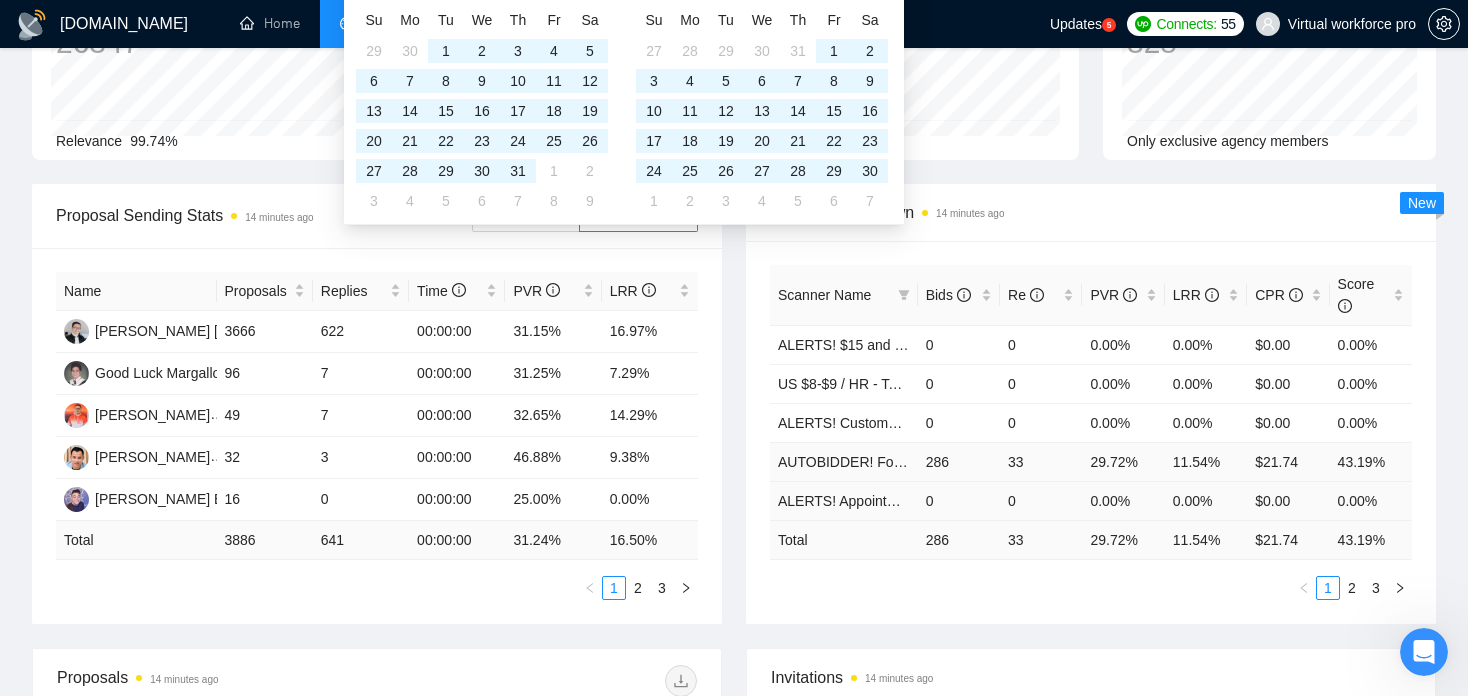 scroll, scrollTop: 200, scrollLeft: 0, axis: vertical 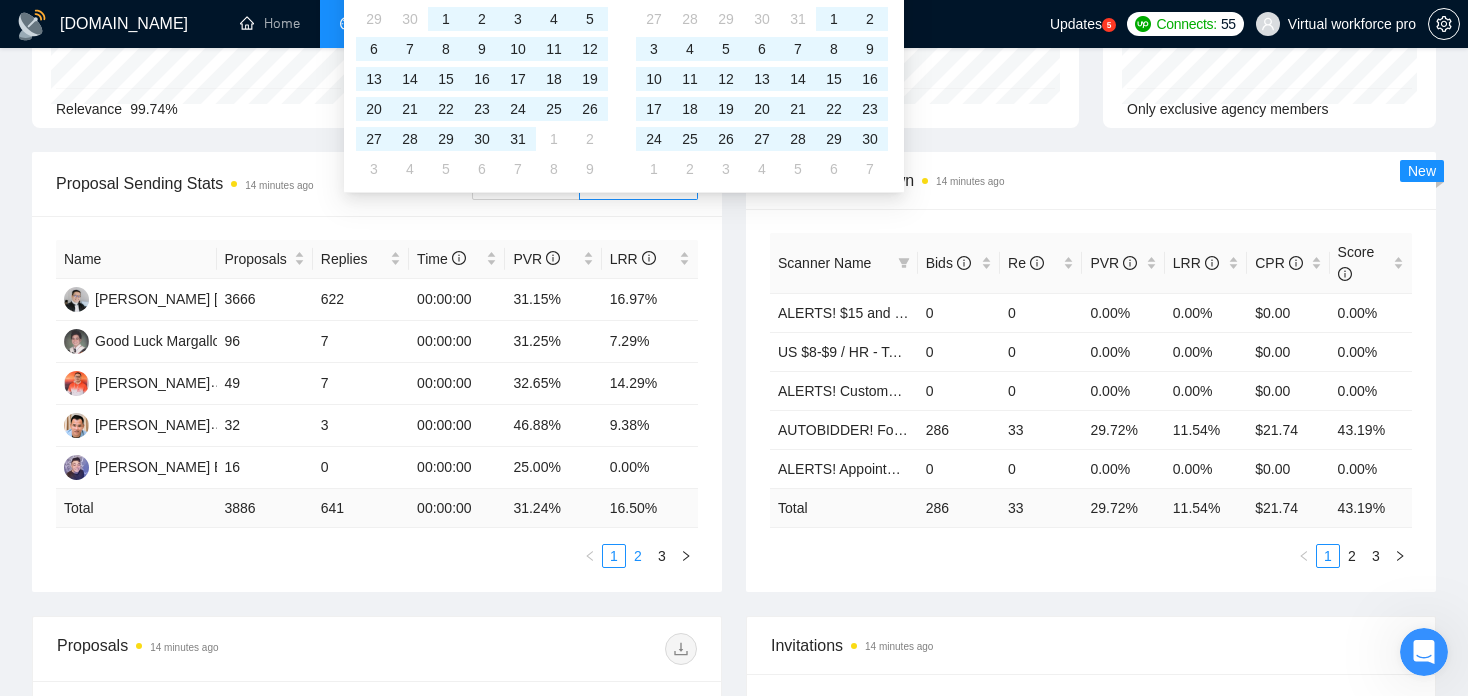 click on "2" at bounding box center (638, 556) 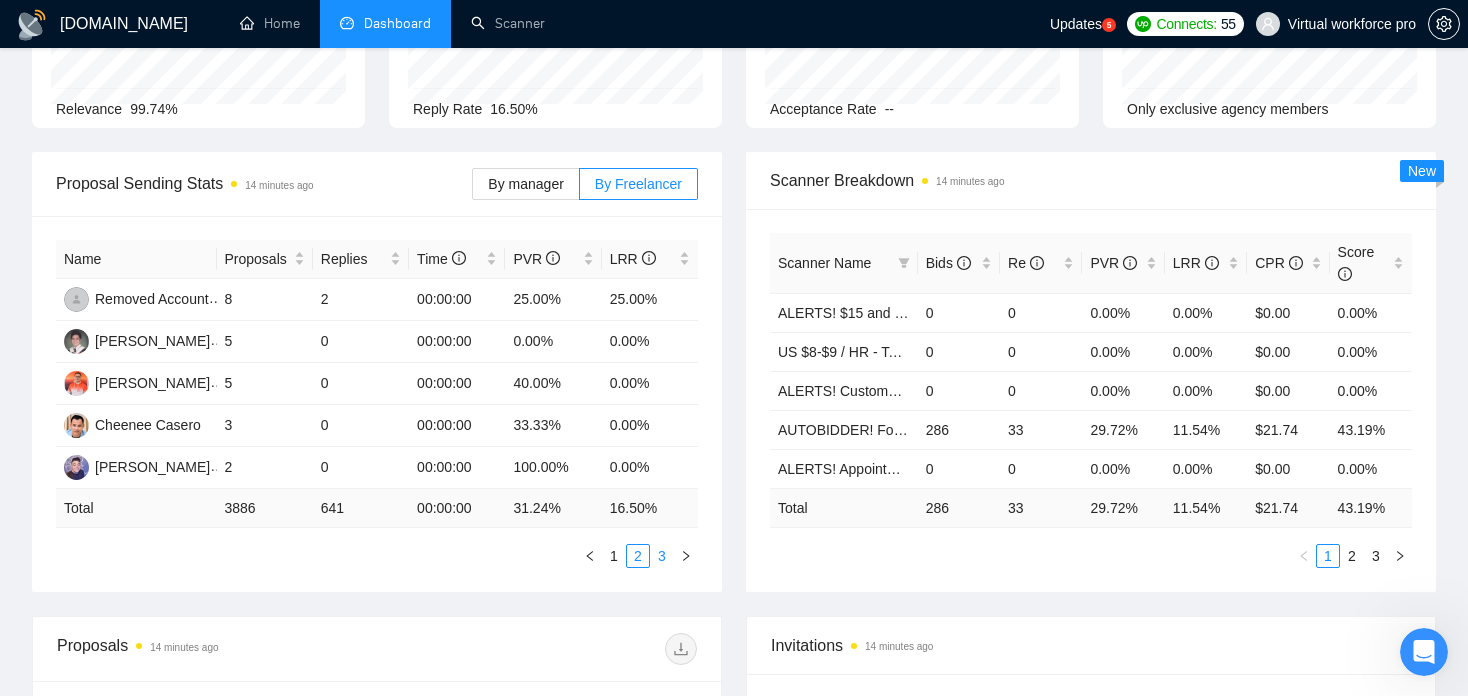 click on "3" at bounding box center [662, 556] 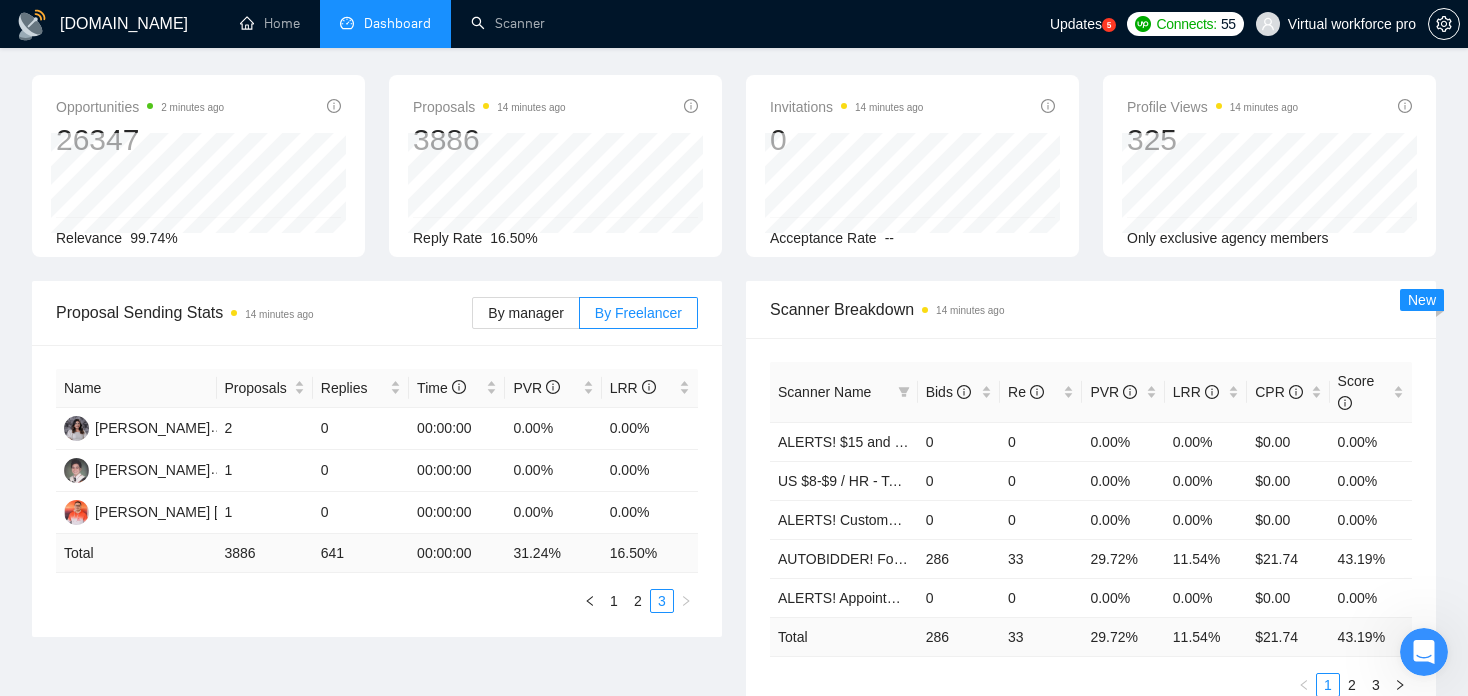 scroll, scrollTop: 0, scrollLeft: 0, axis: both 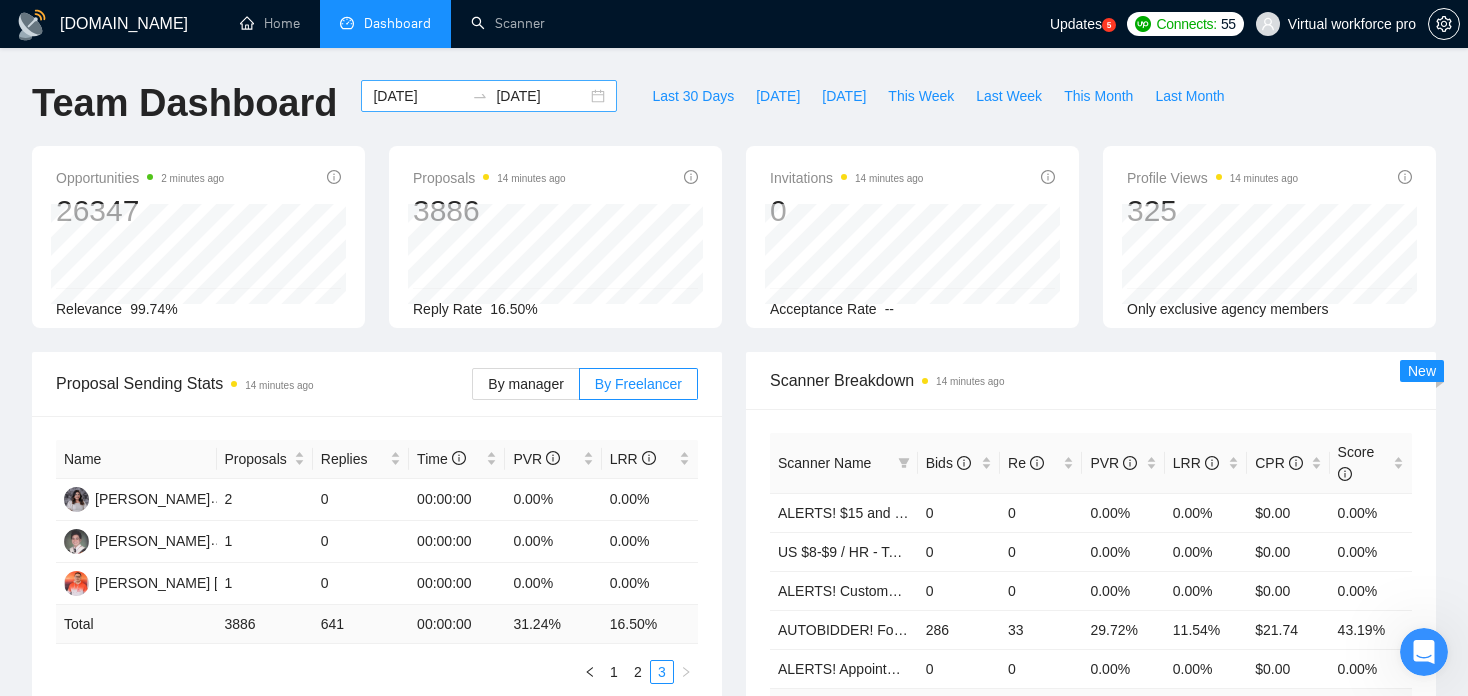 click on "[DATE] [DATE]" at bounding box center [489, 96] 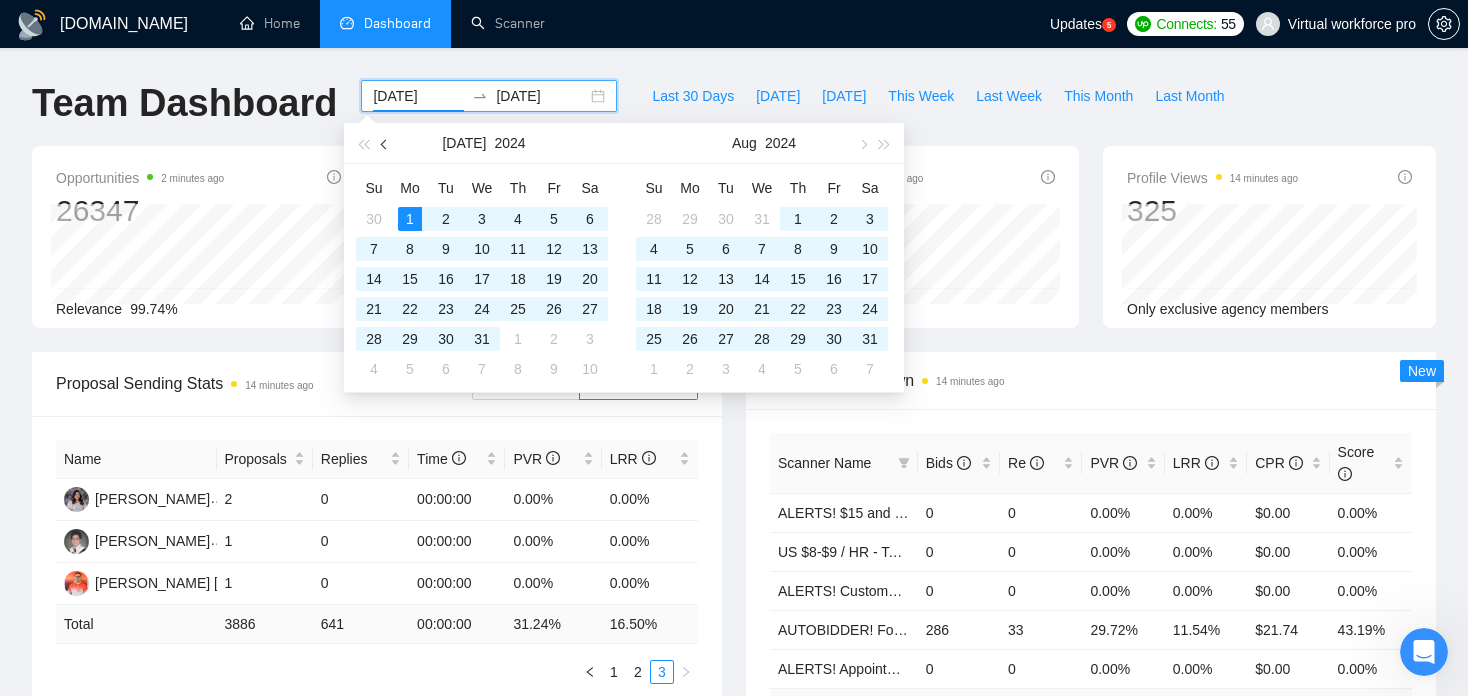 click at bounding box center (386, 144) 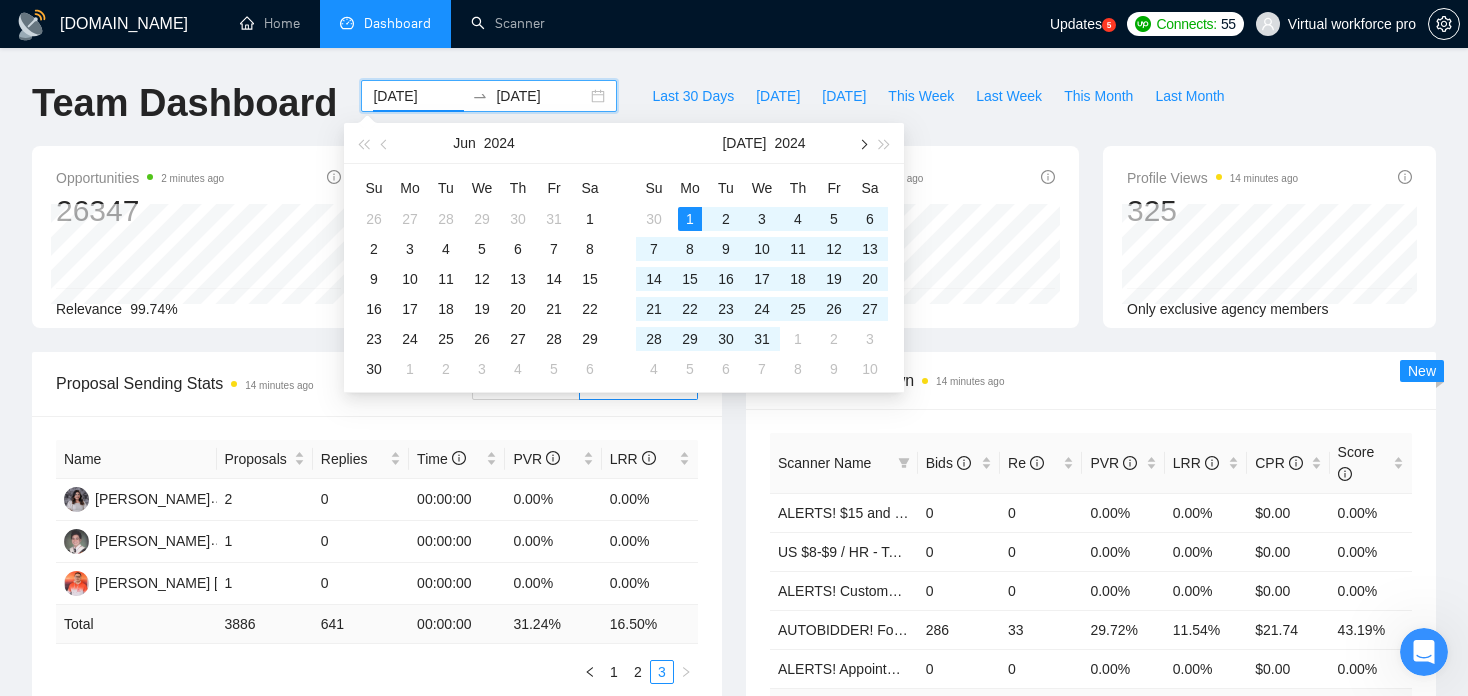 click at bounding box center (862, 143) 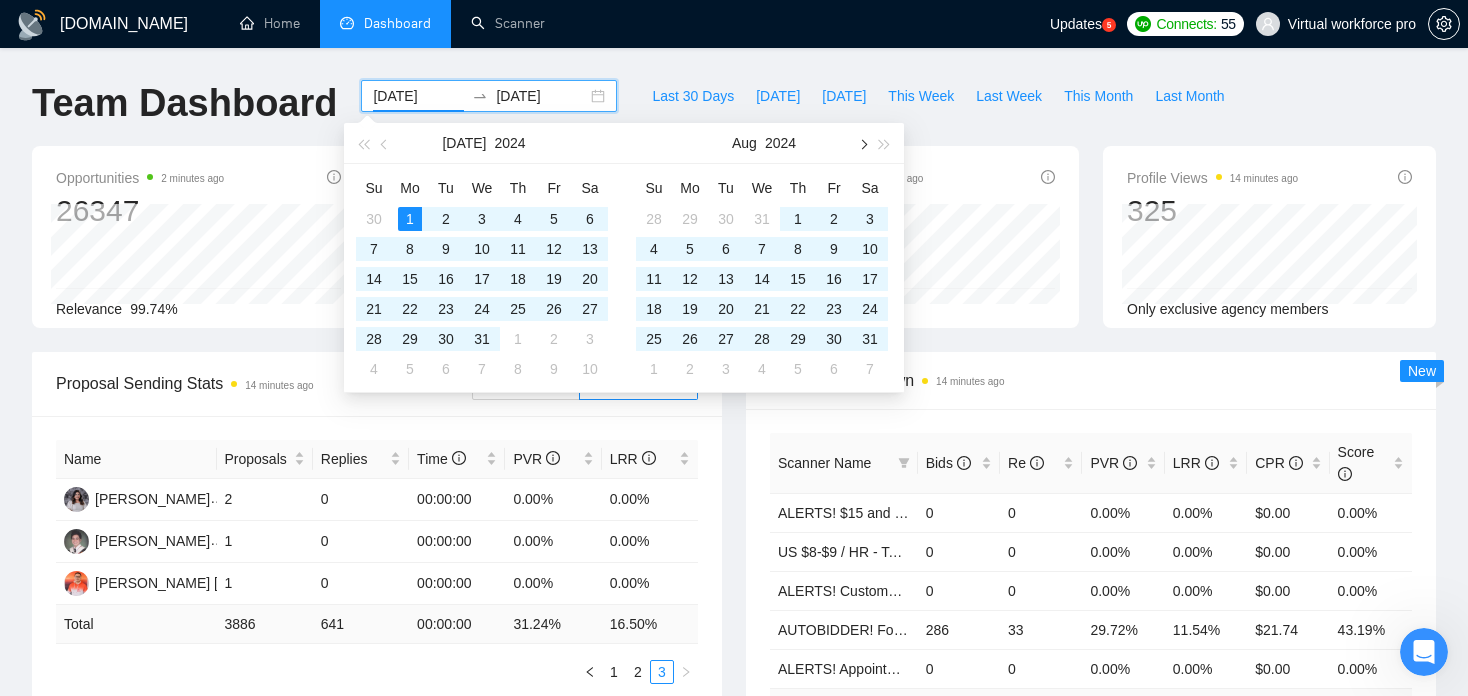 click at bounding box center (862, 143) 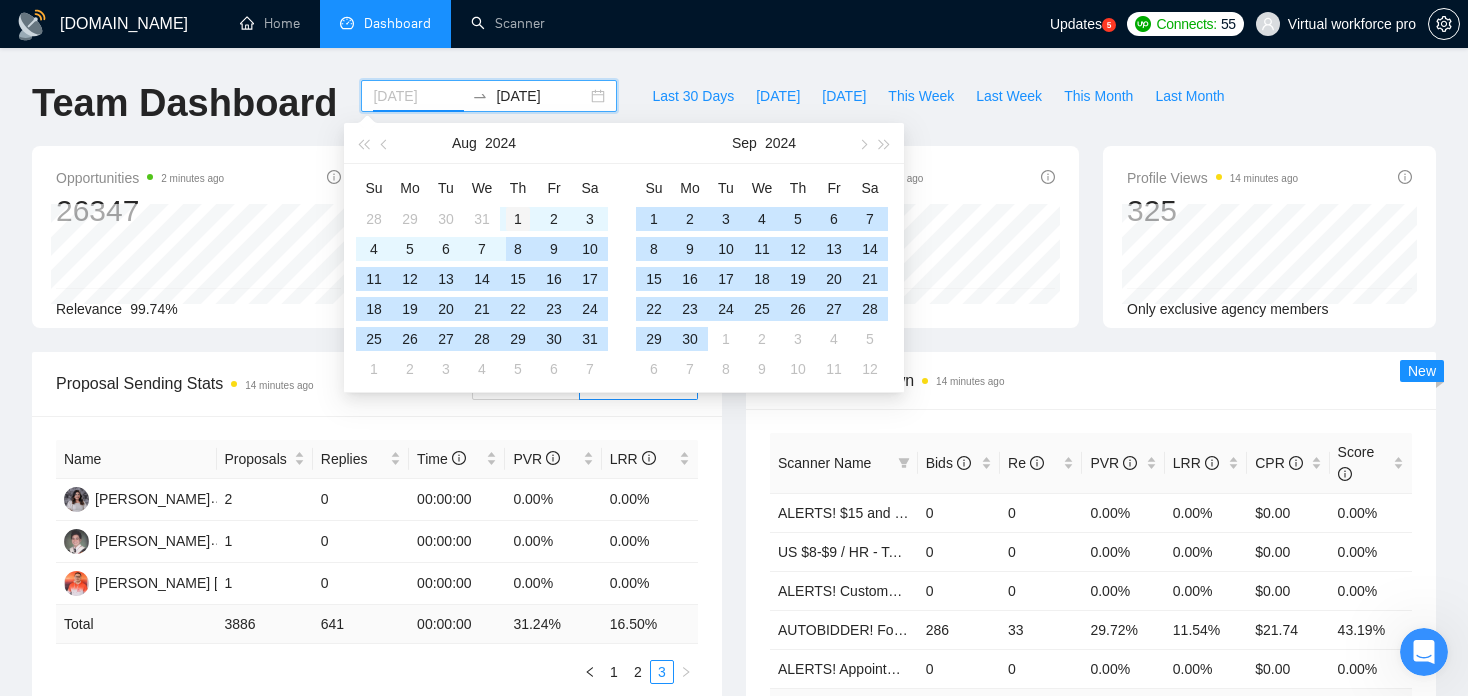 type on "[DATE]" 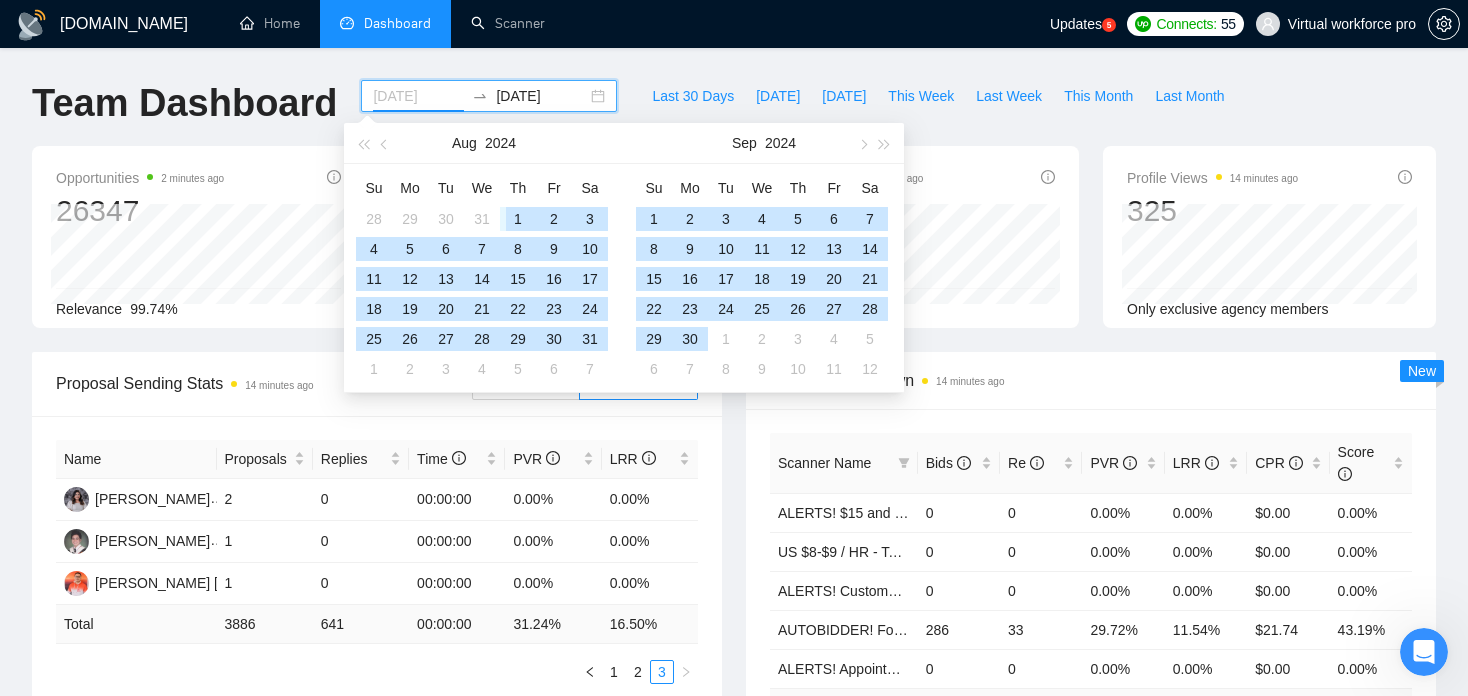 click on "1" at bounding box center [518, 219] 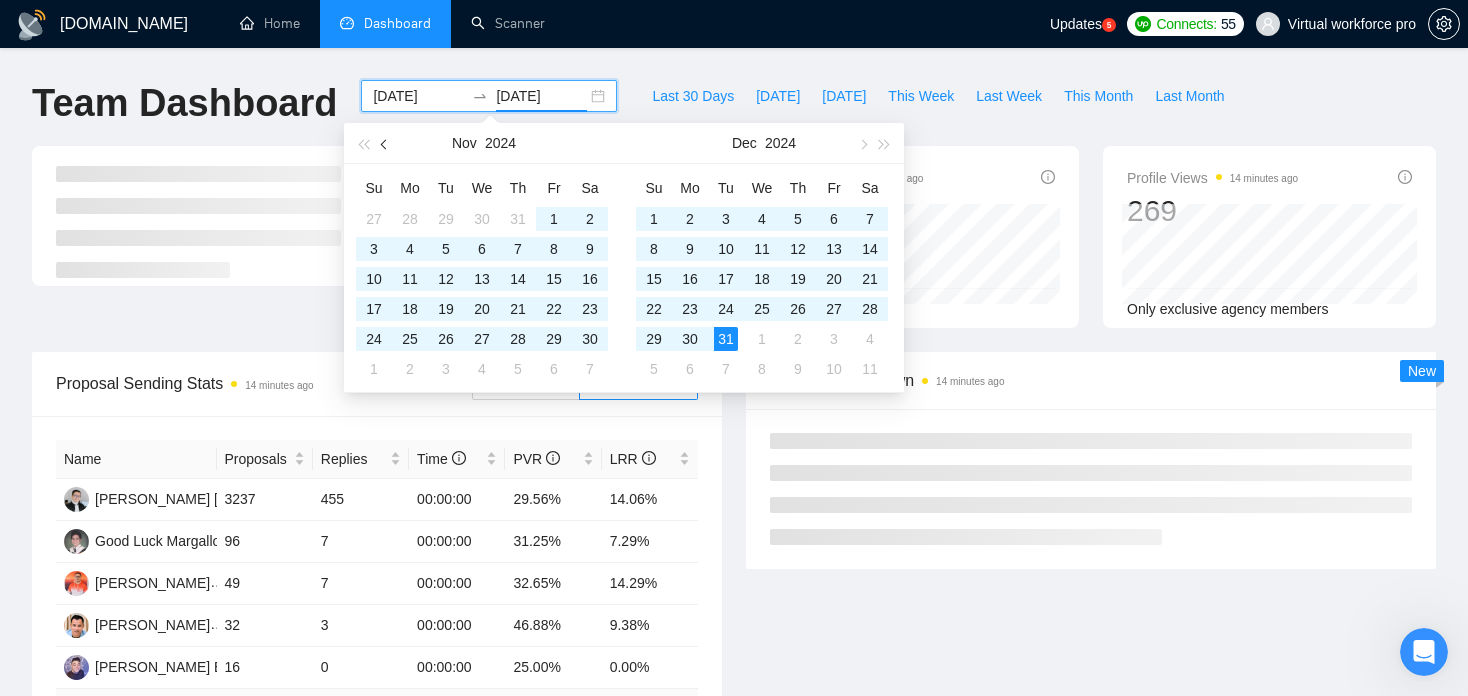 click at bounding box center [386, 144] 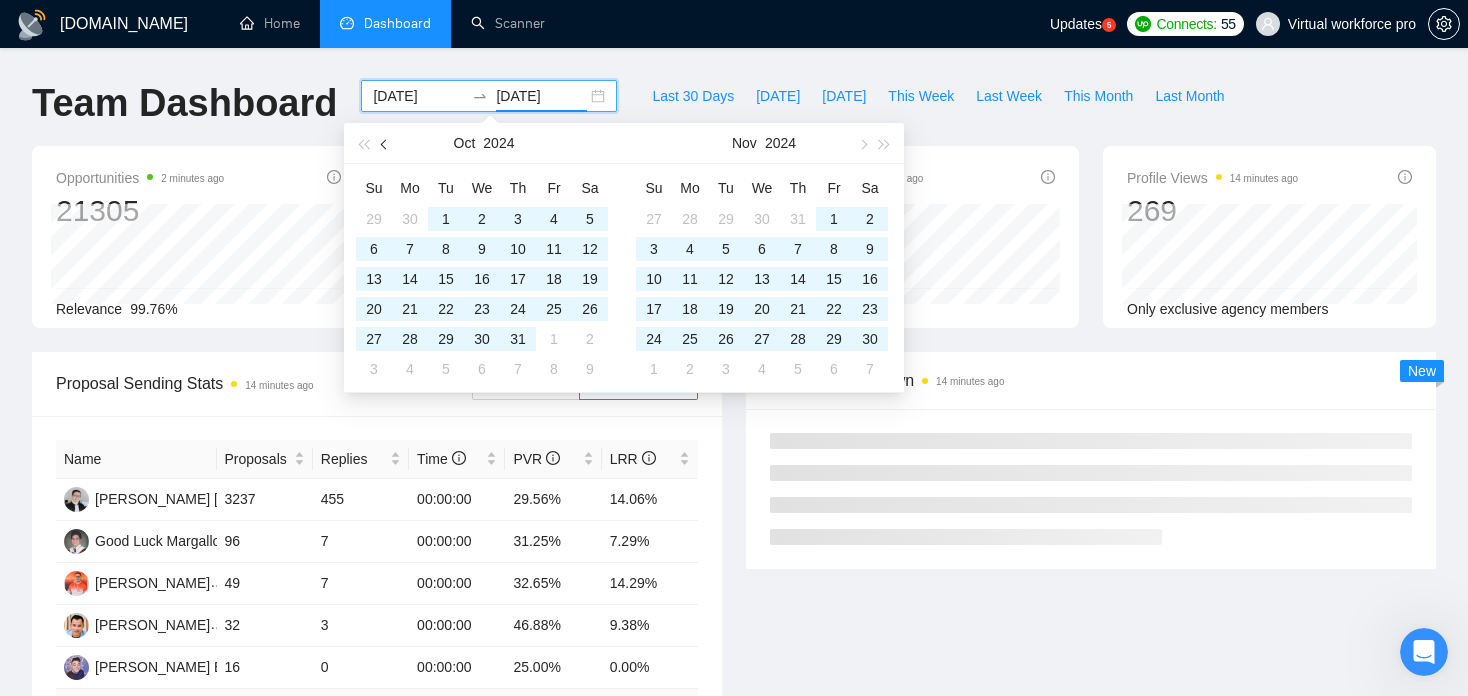 click at bounding box center (386, 144) 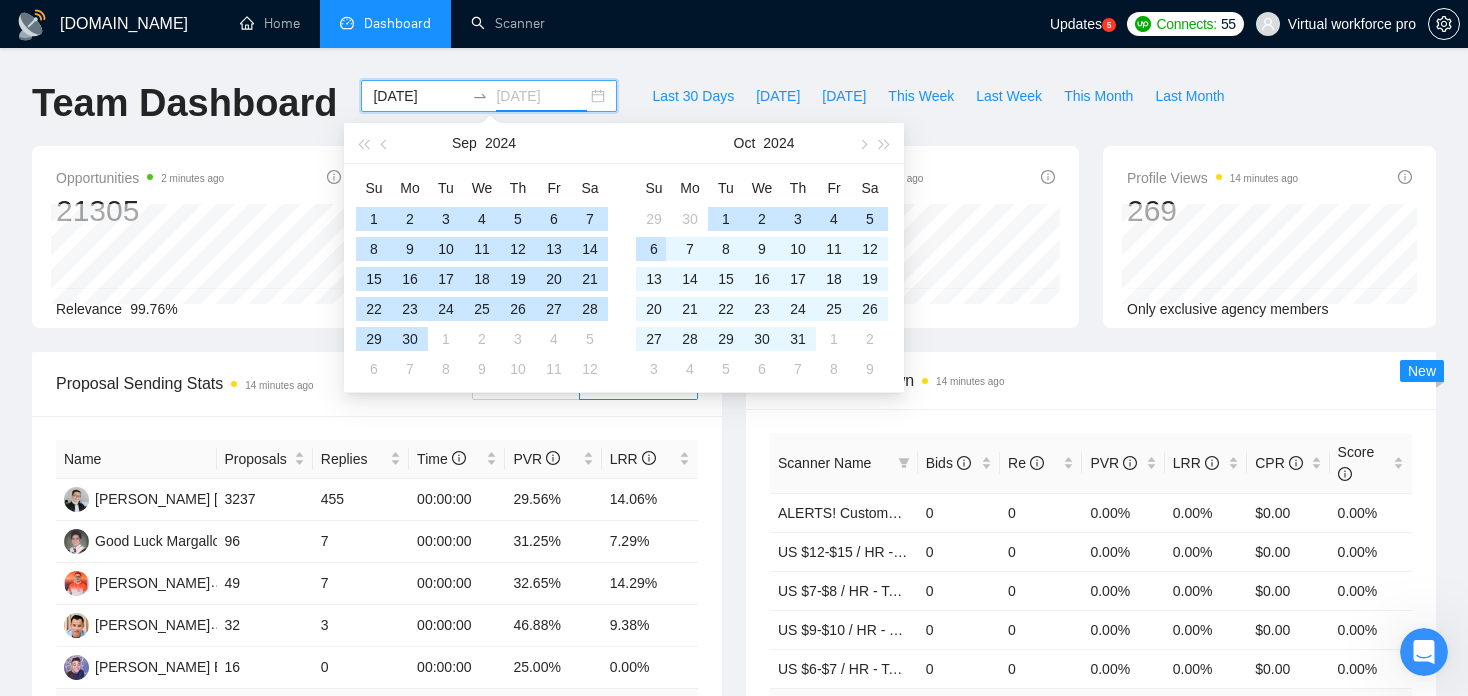 type on "[DATE]" 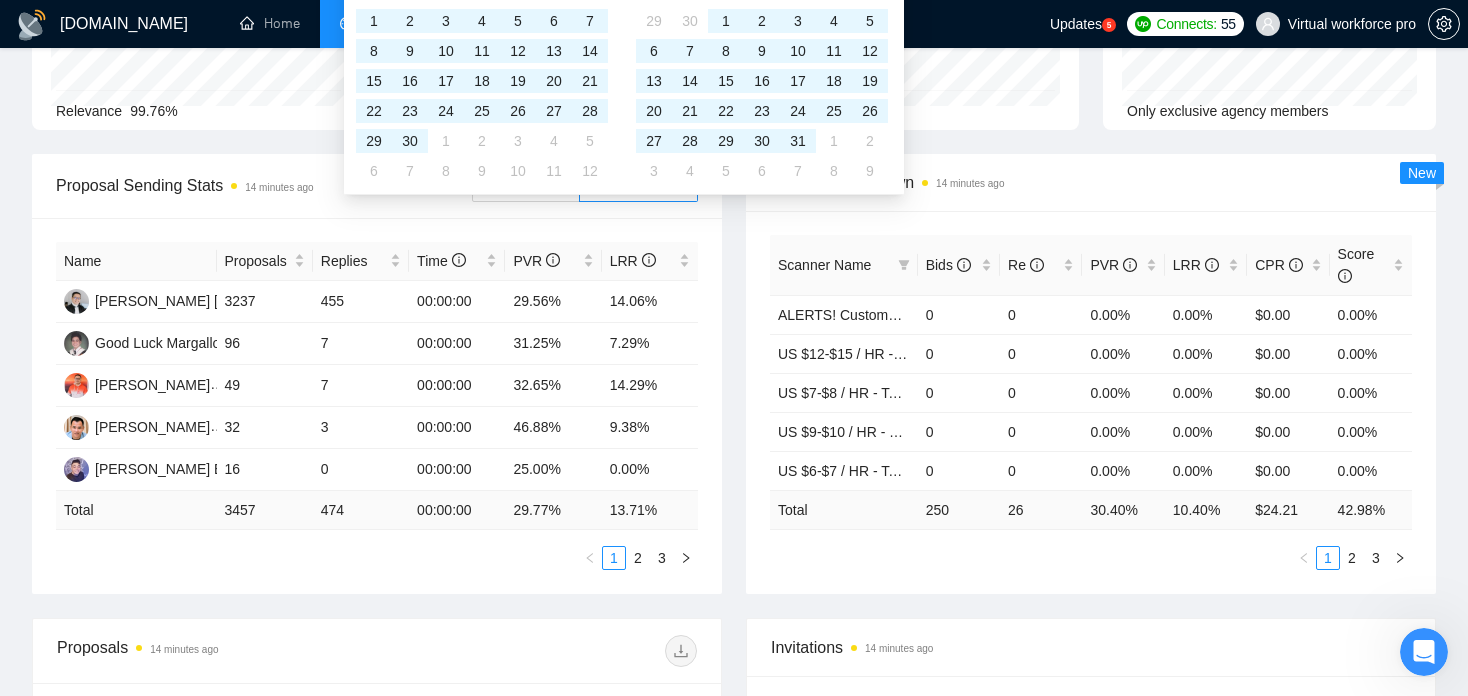 scroll, scrollTop: 200, scrollLeft: 0, axis: vertical 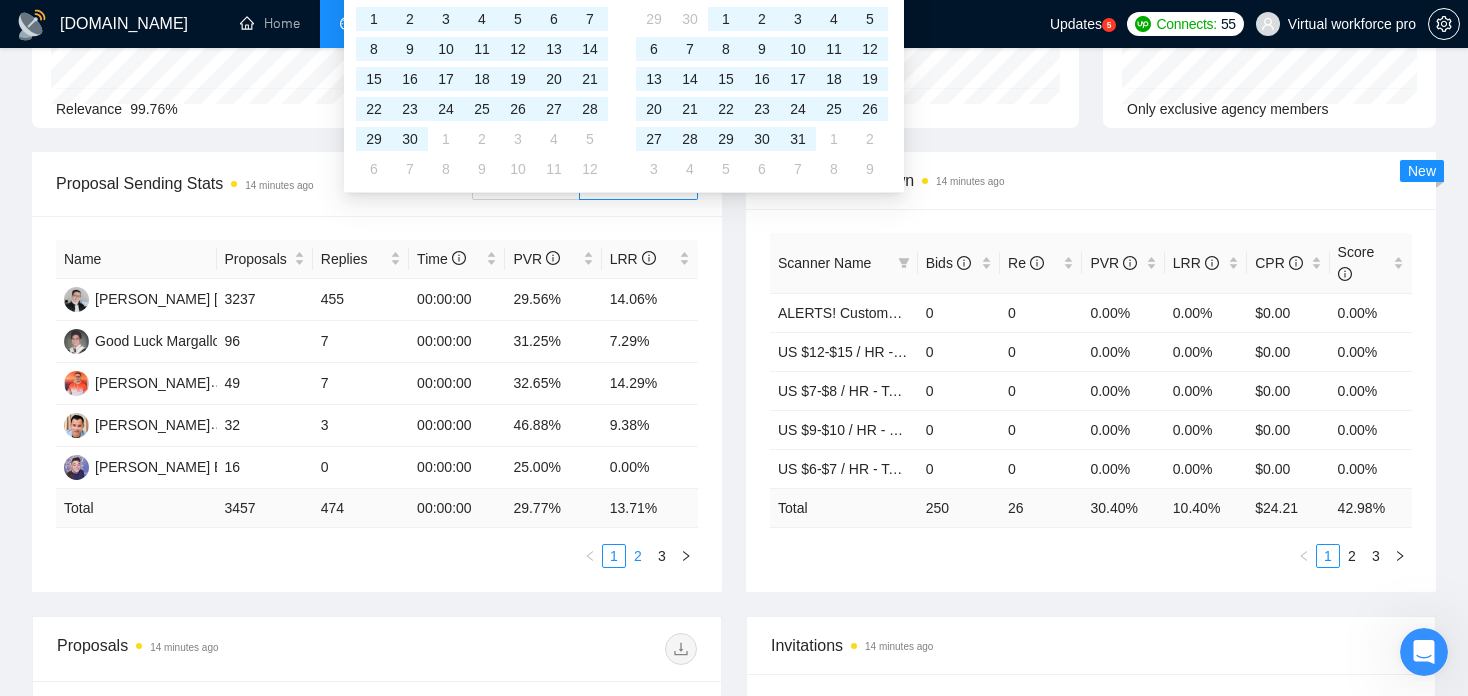 click on "2" at bounding box center (638, 556) 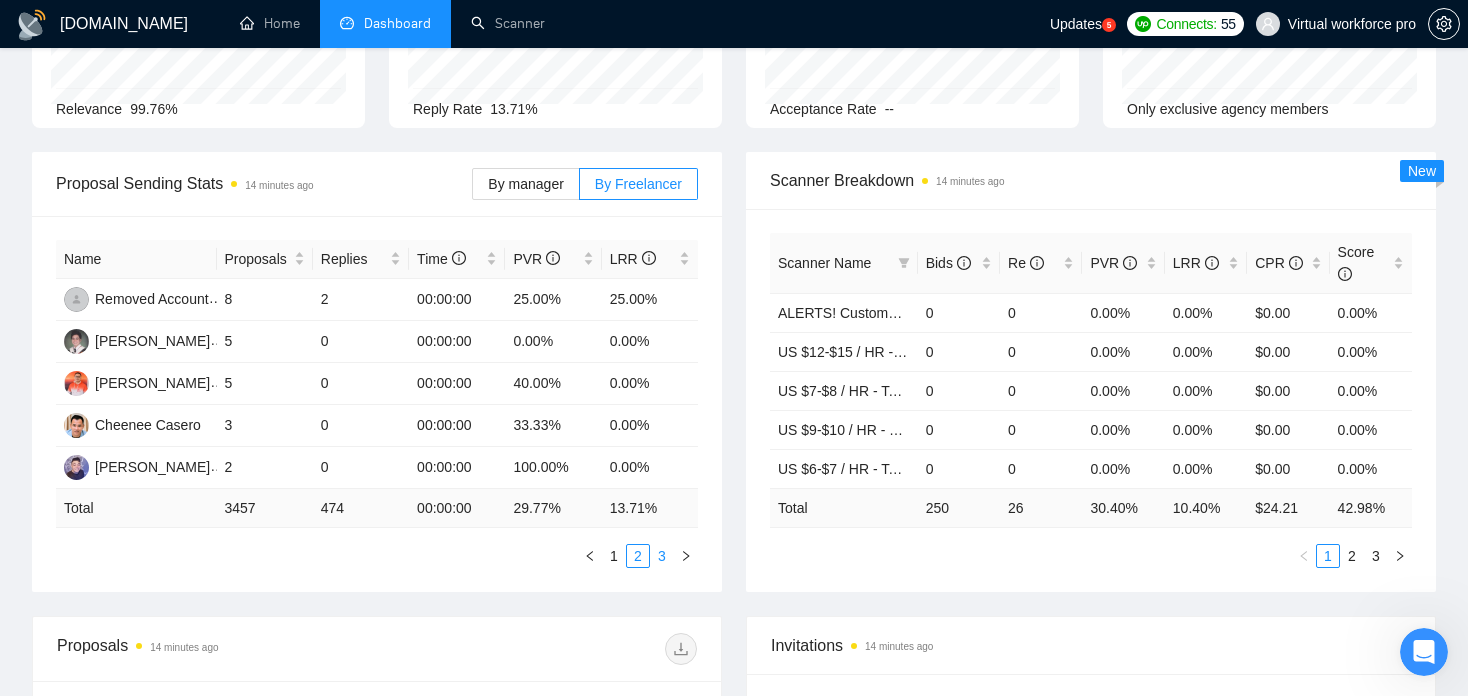 click on "3" at bounding box center (662, 556) 